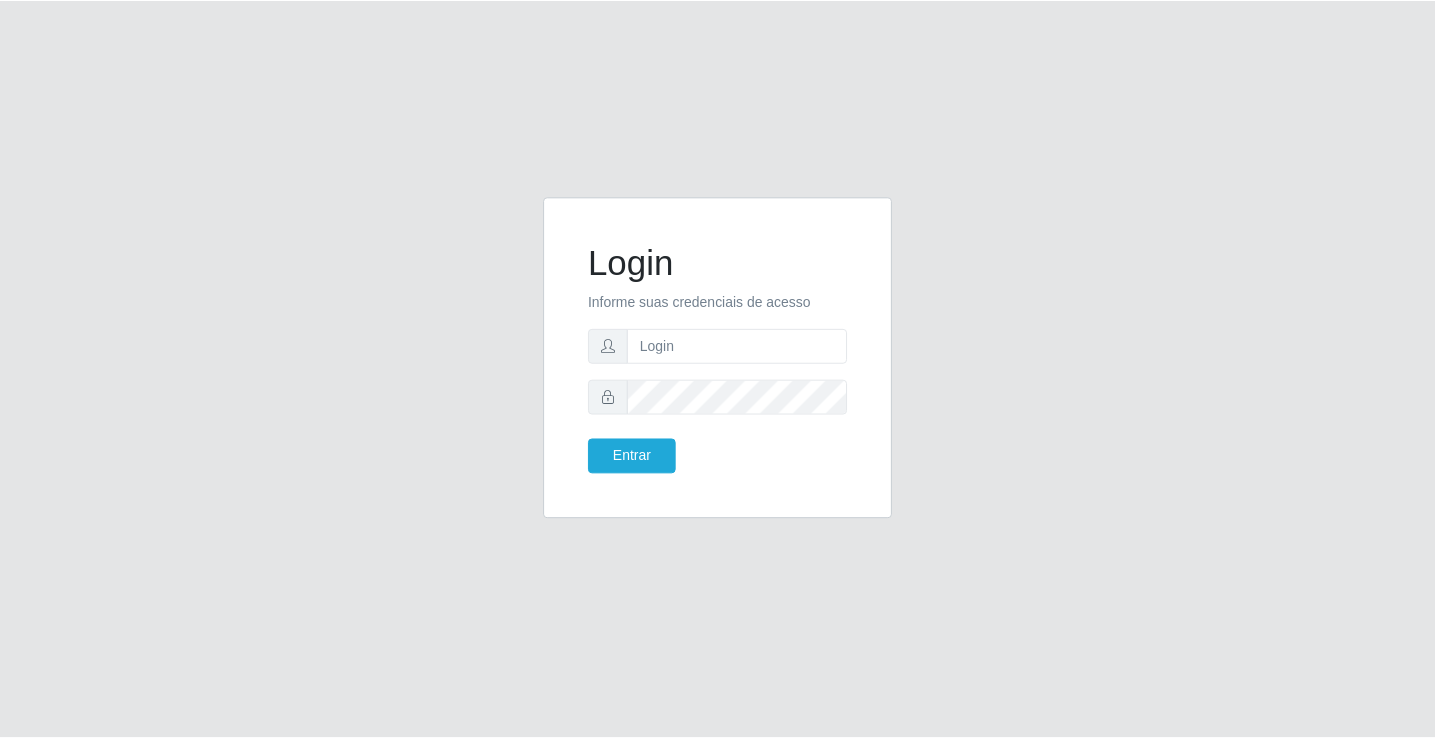scroll, scrollTop: 0, scrollLeft: 0, axis: both 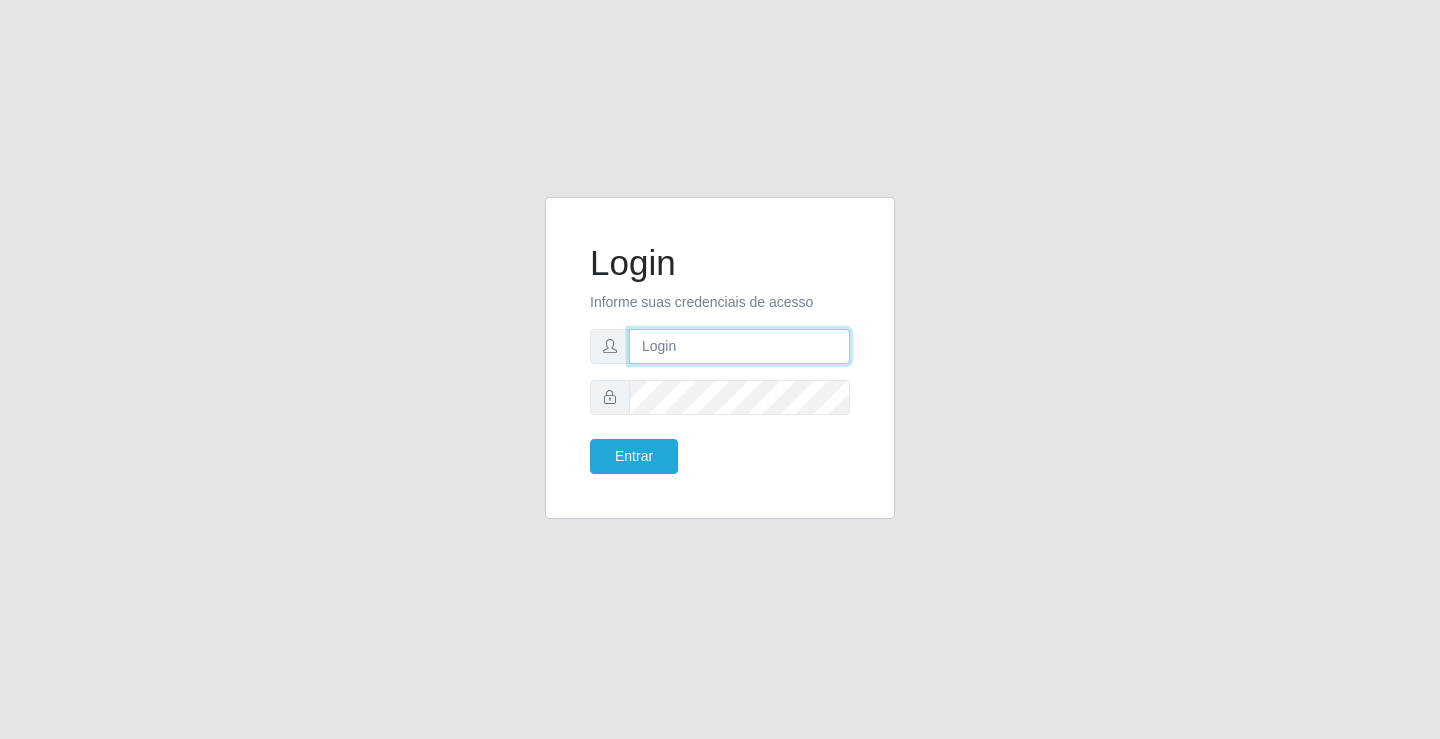 click at bounding box center [739, 346] 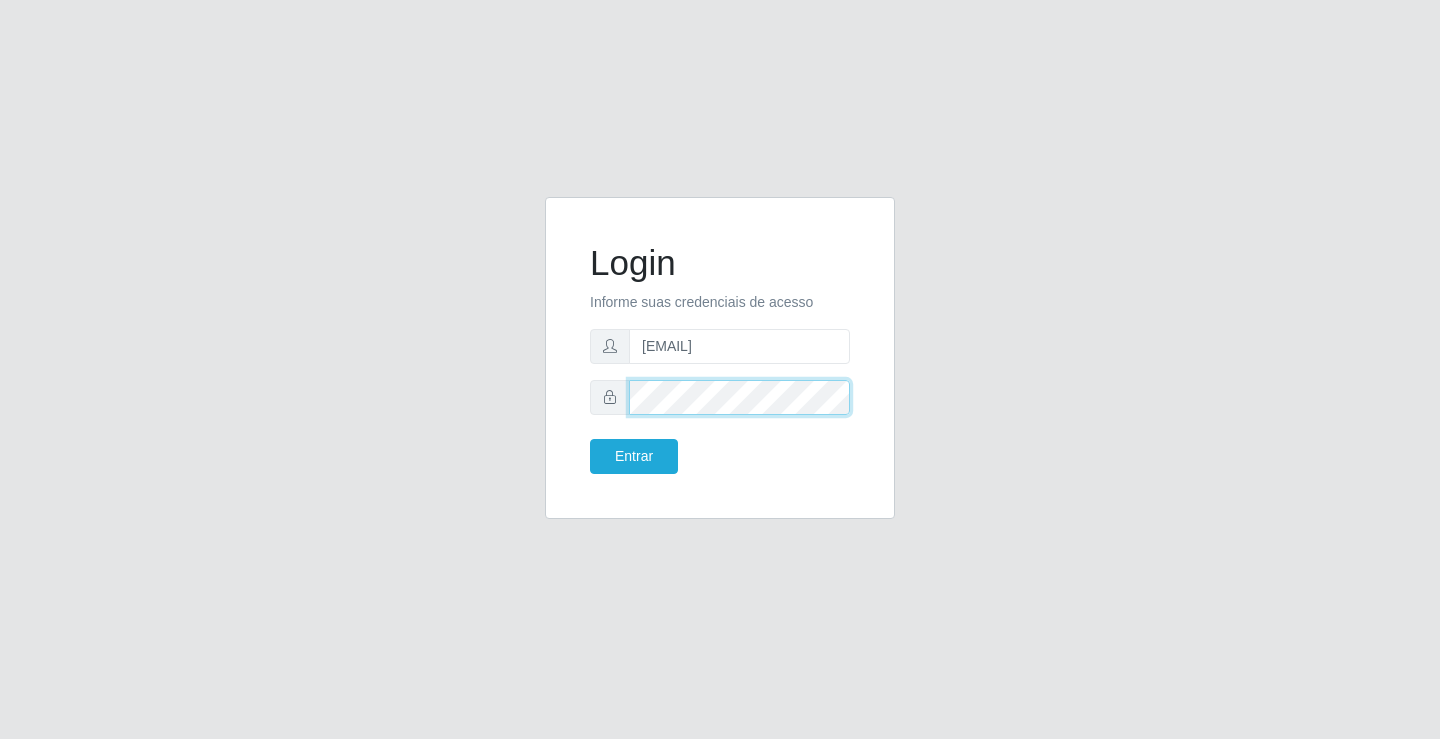 click on "Entrar" at bounding box center (634, 456) 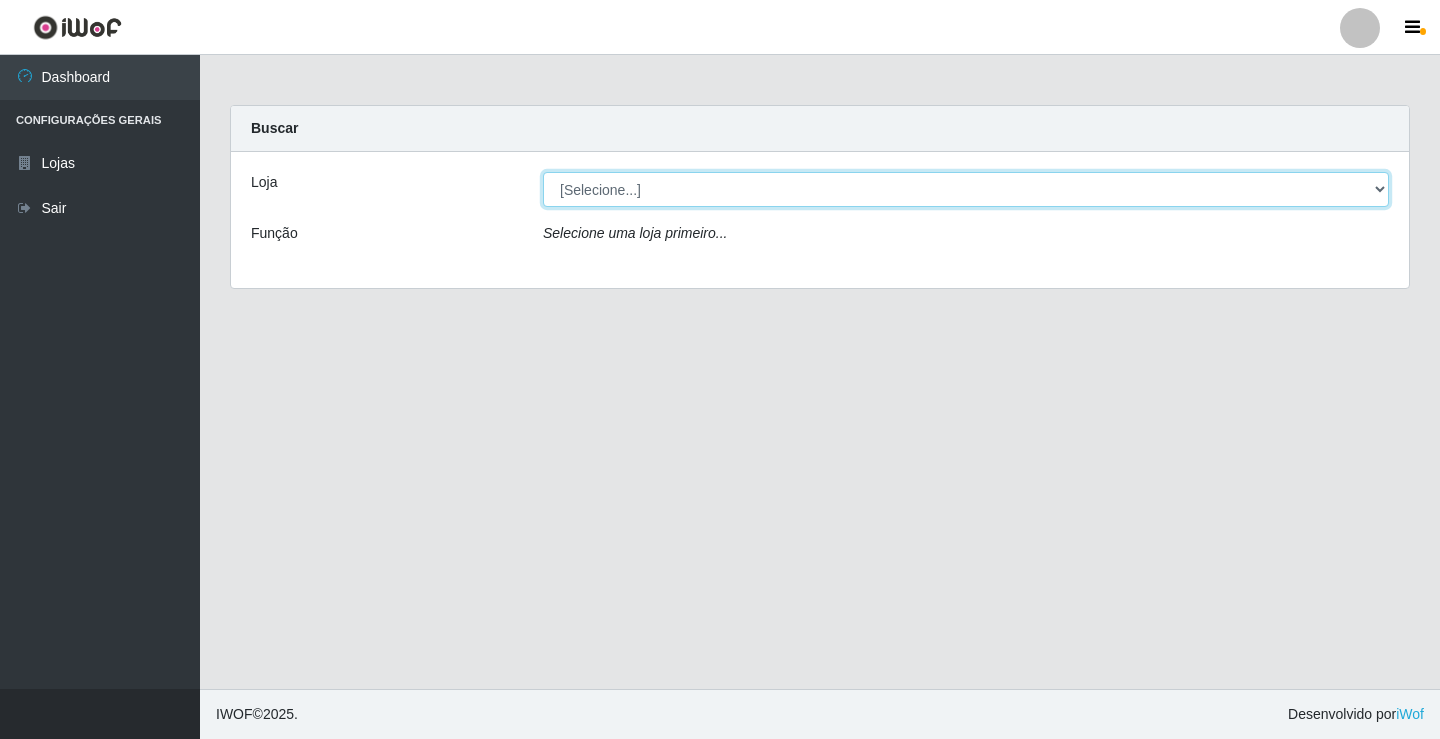 click on "[Selecione...] Ideal - [CITY]" at bounding box center [966, 189] 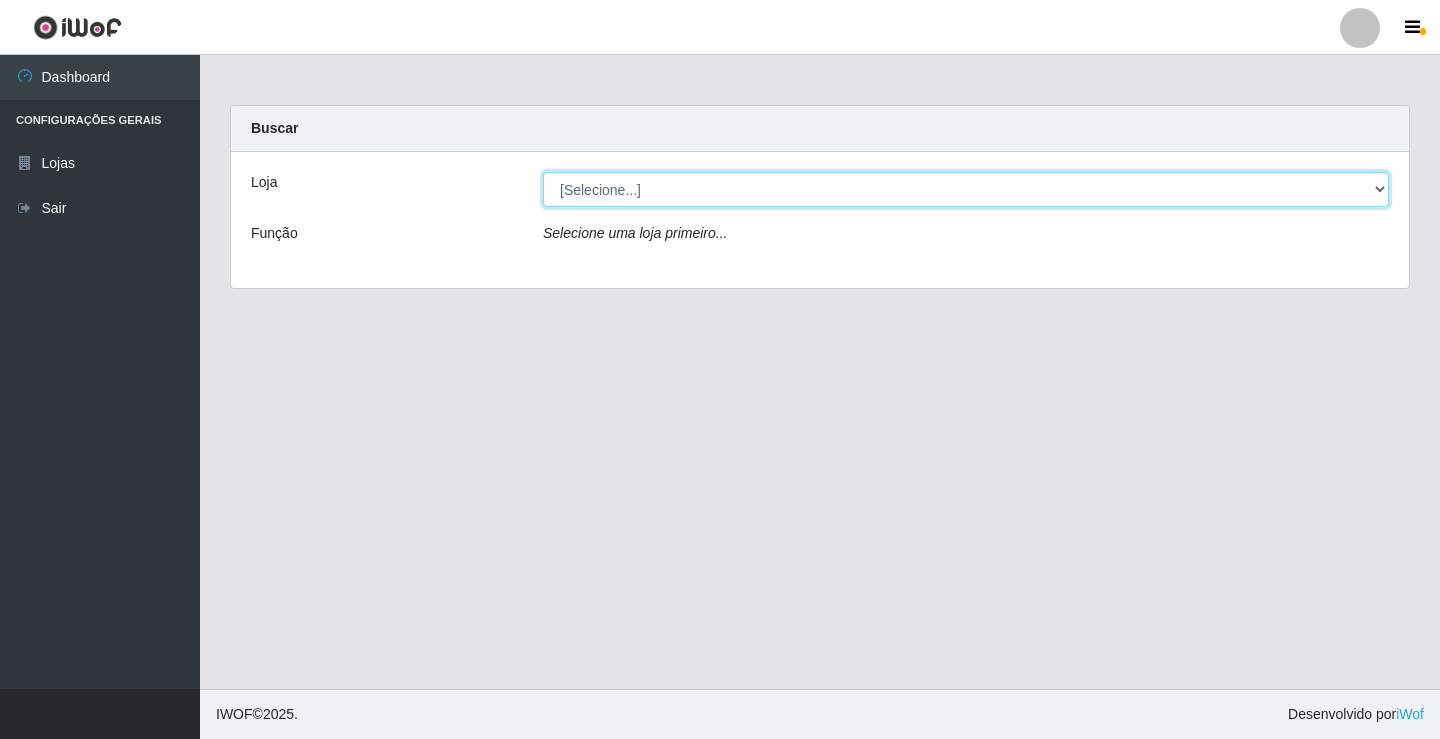select on "231" 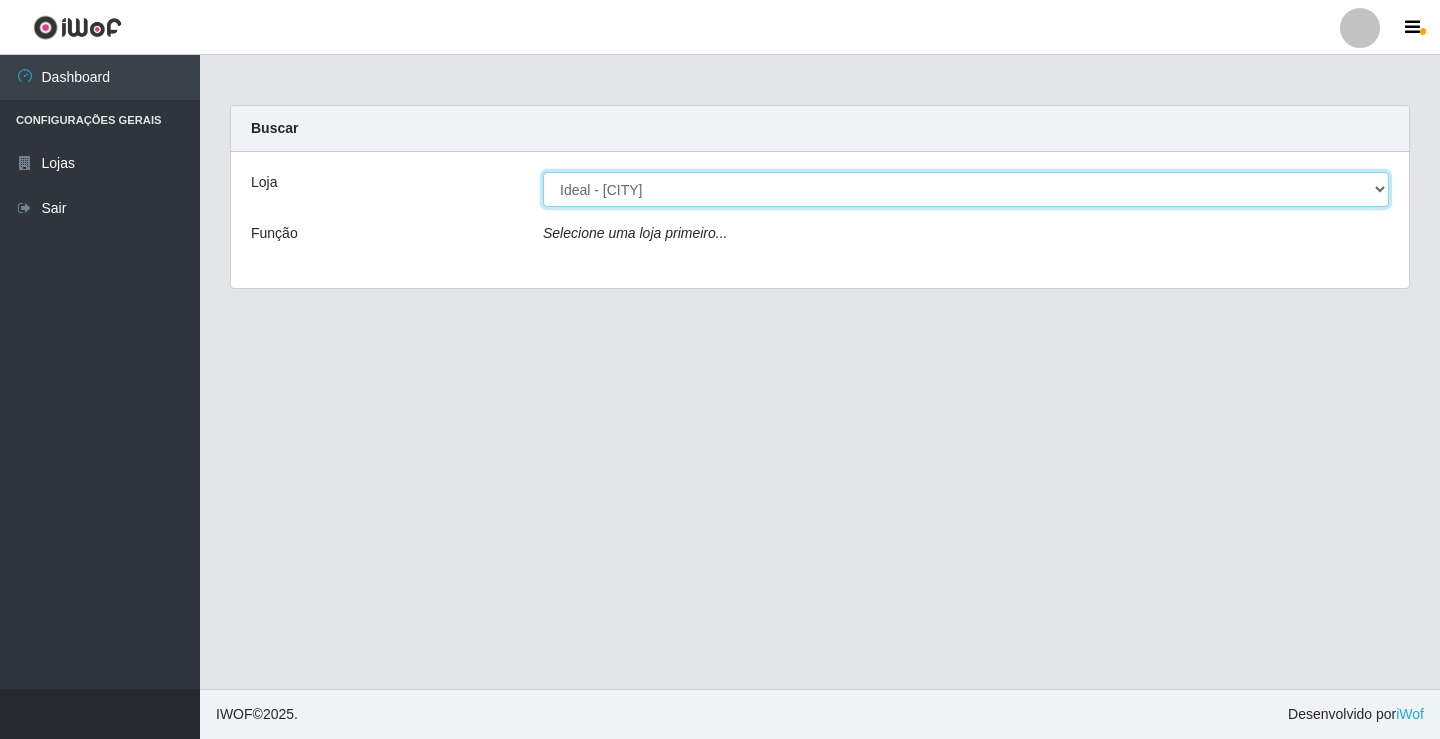 click on "[Selecione...] Ideal - [CITY]" at bounding box center [966, 189] 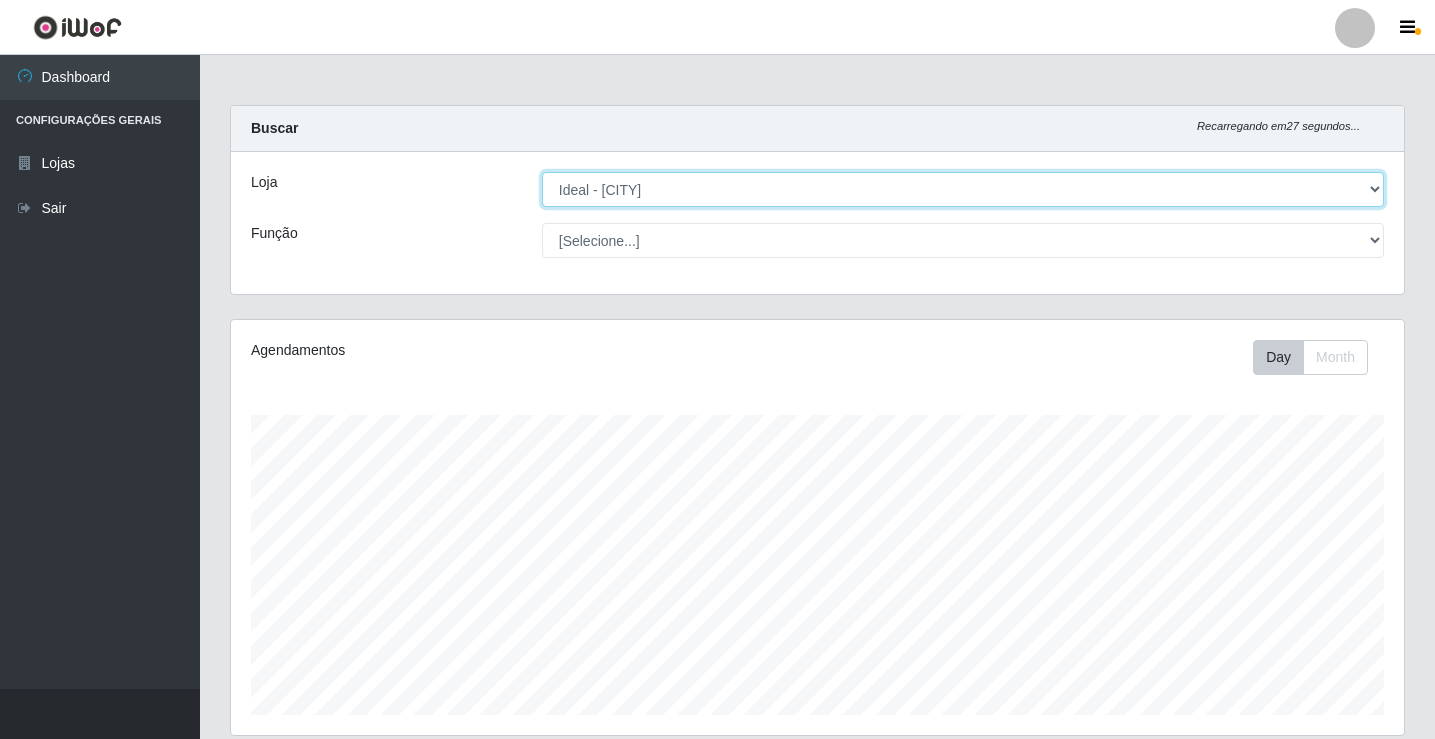 scroll, scrollTop: 999585, scrollLeft: 998827, axis: both 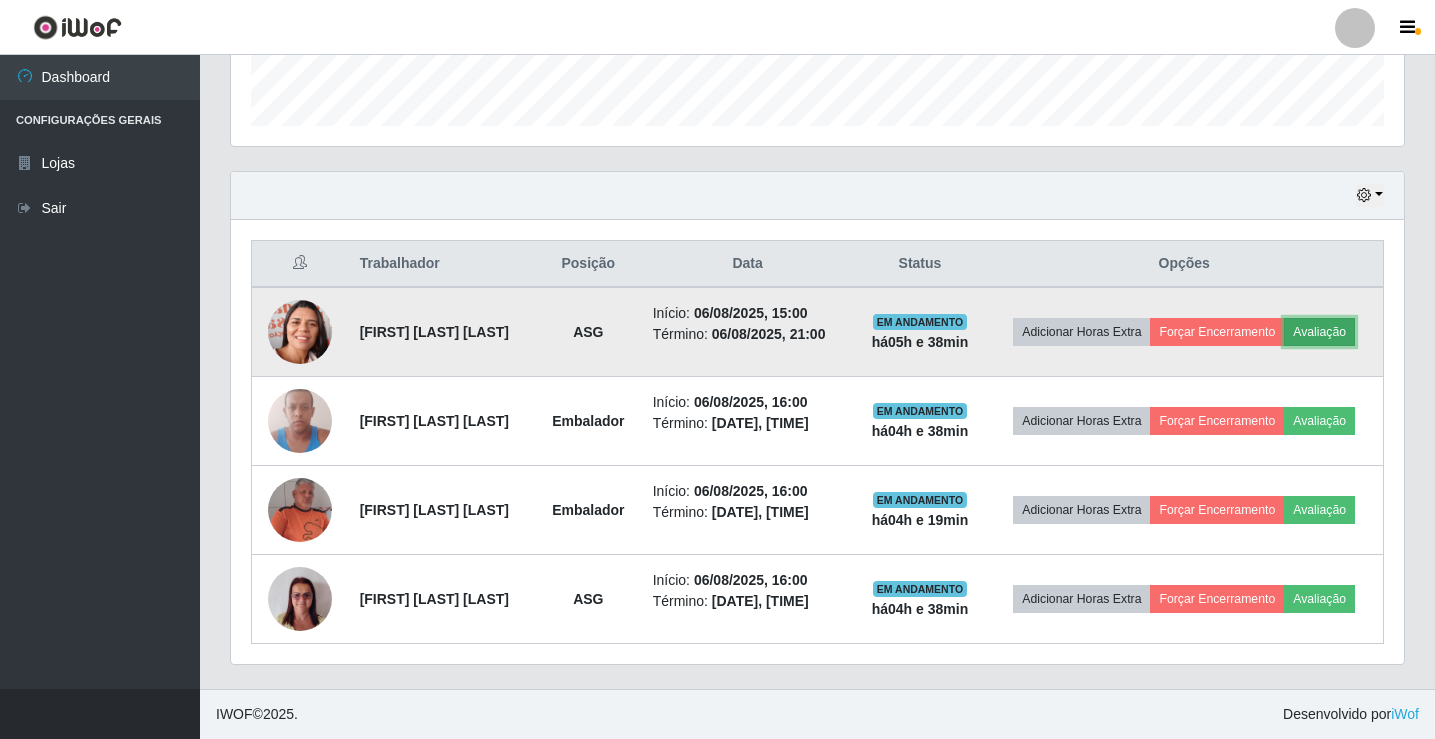 click on "Avaliação" at bounding box center (1319, 332) 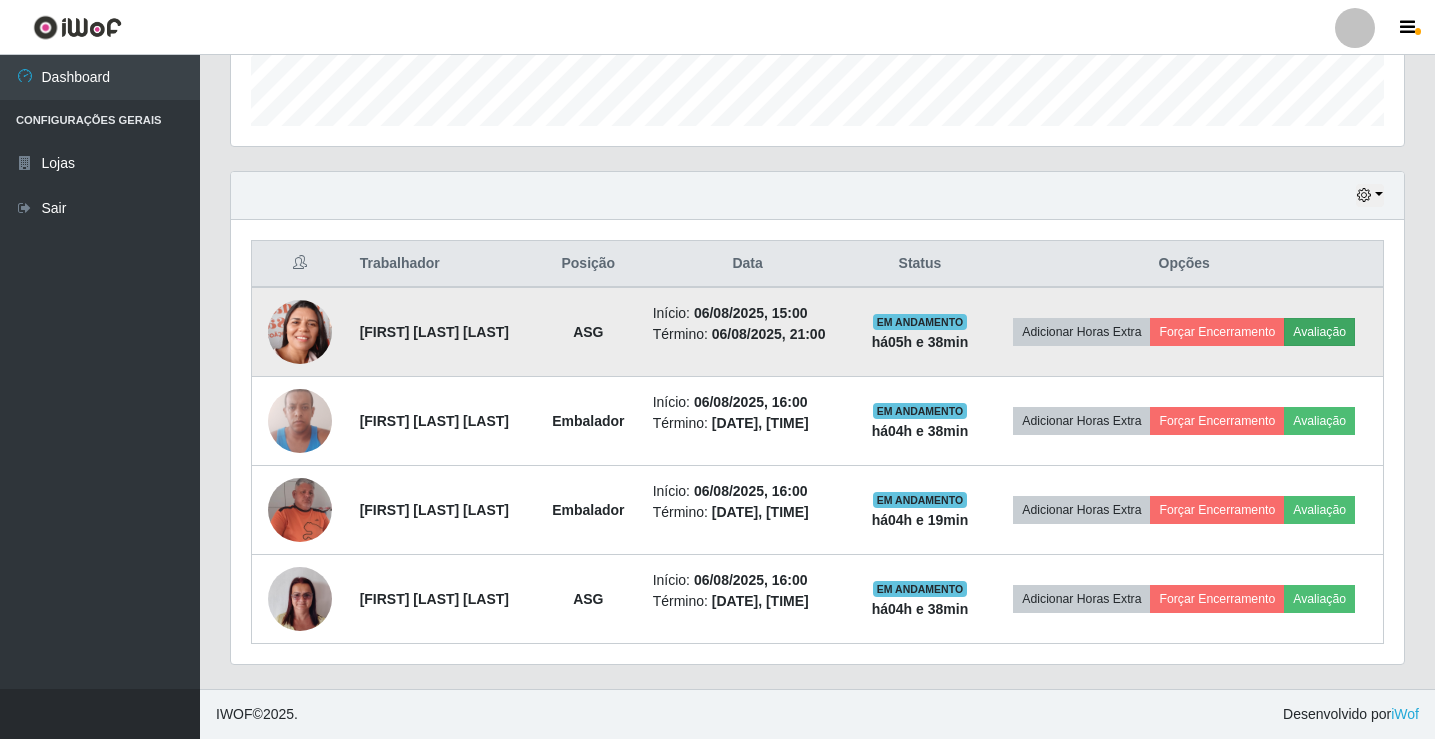 scroll, scrollTop: 999585, scrollLeft: 998837, axis: both 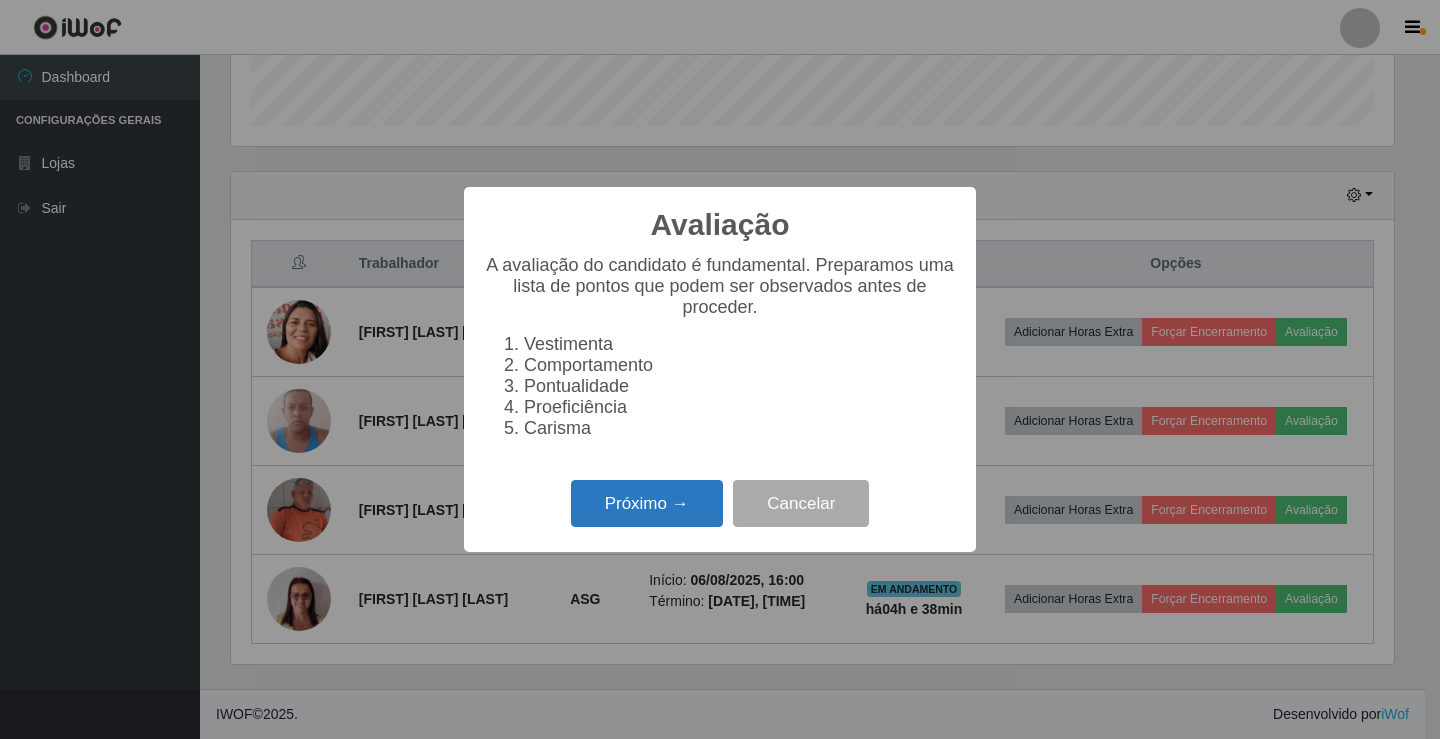 click on "Próximo →" at bounding box center [647, 503] 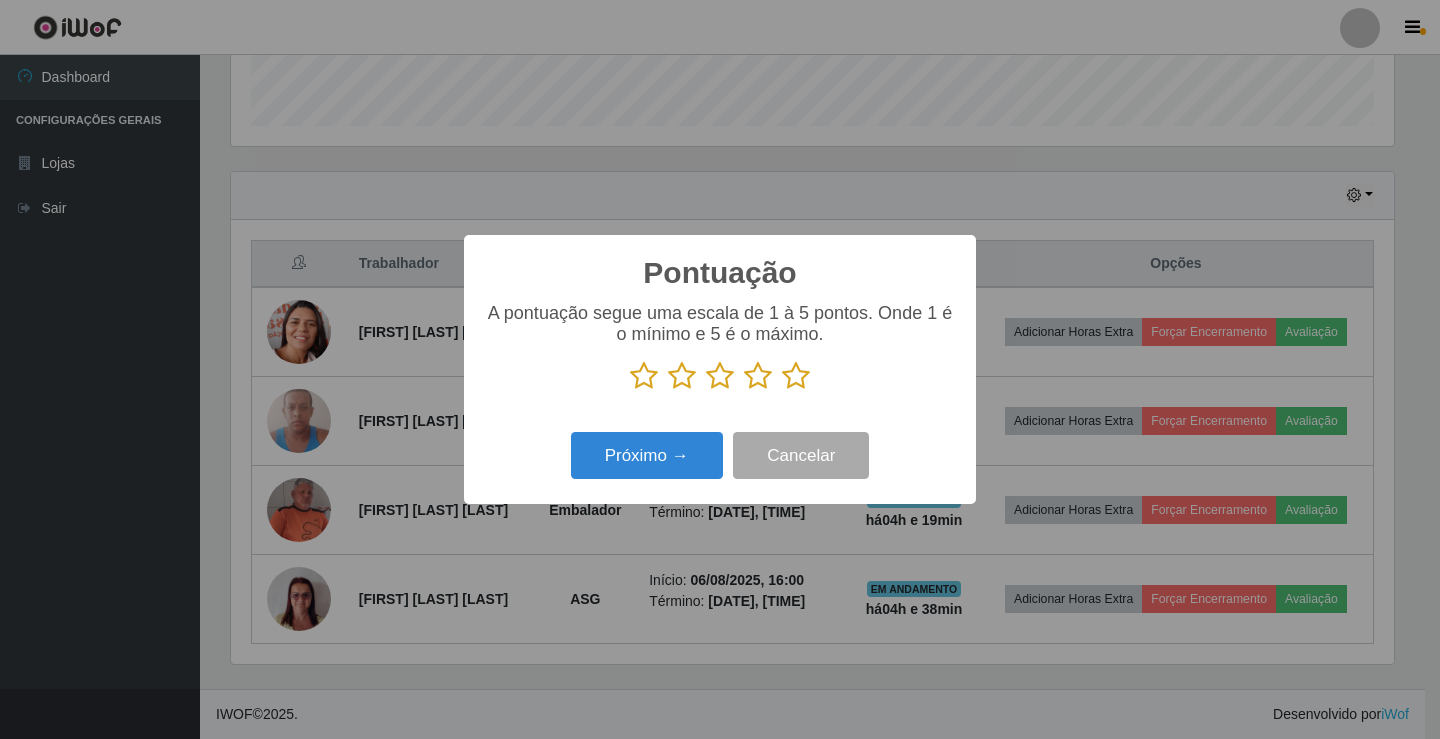 click at bounding box center (796, 376) 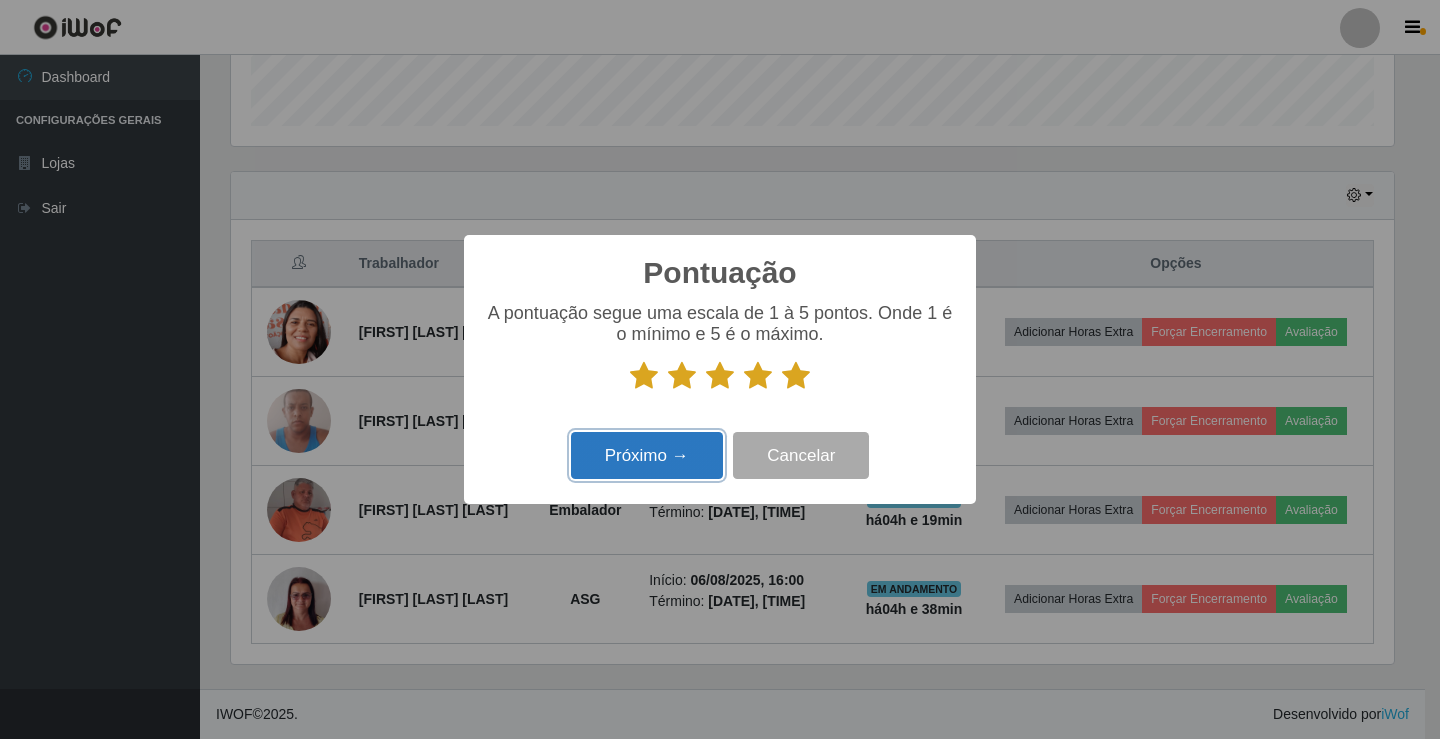 click on "Próximo →" at bounding box center (647, 455) 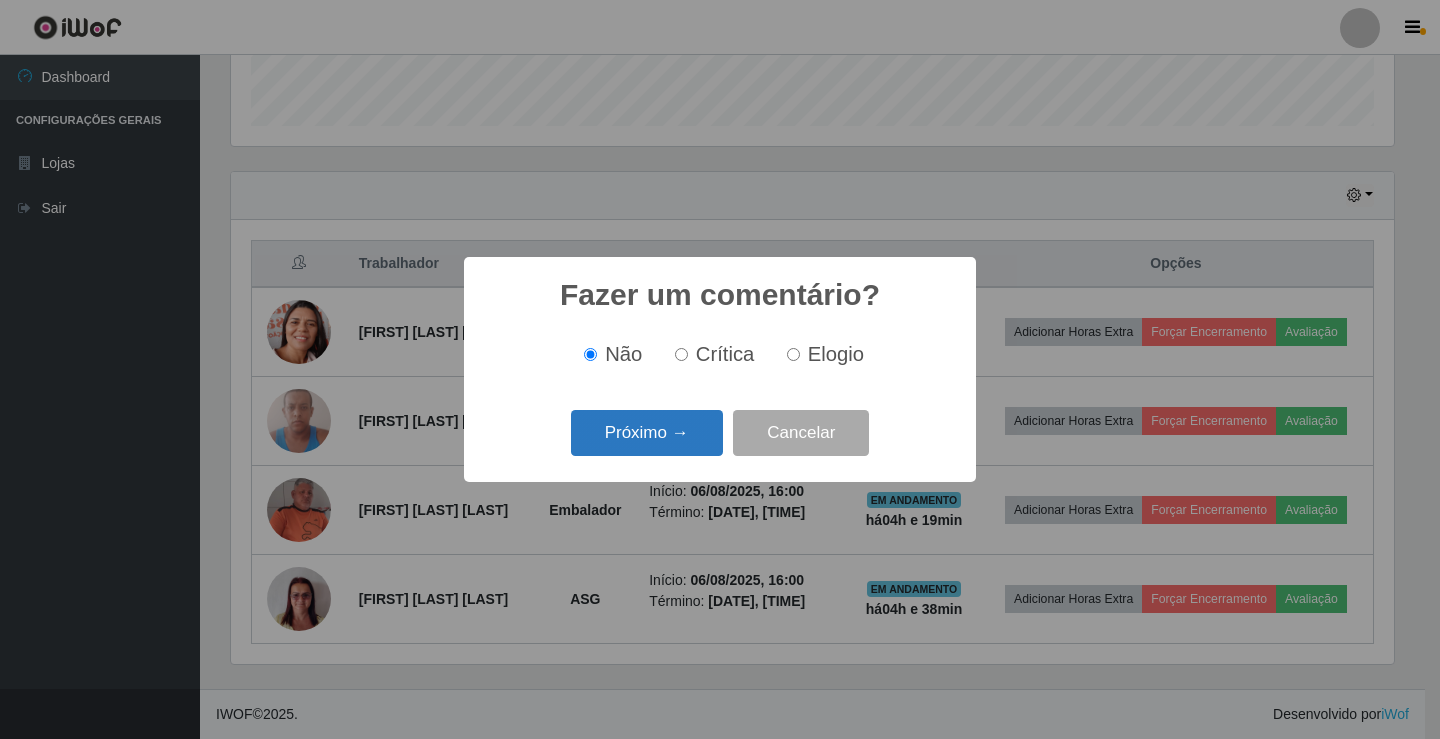 click on "Próximo →" at bounding box center [647, 433] 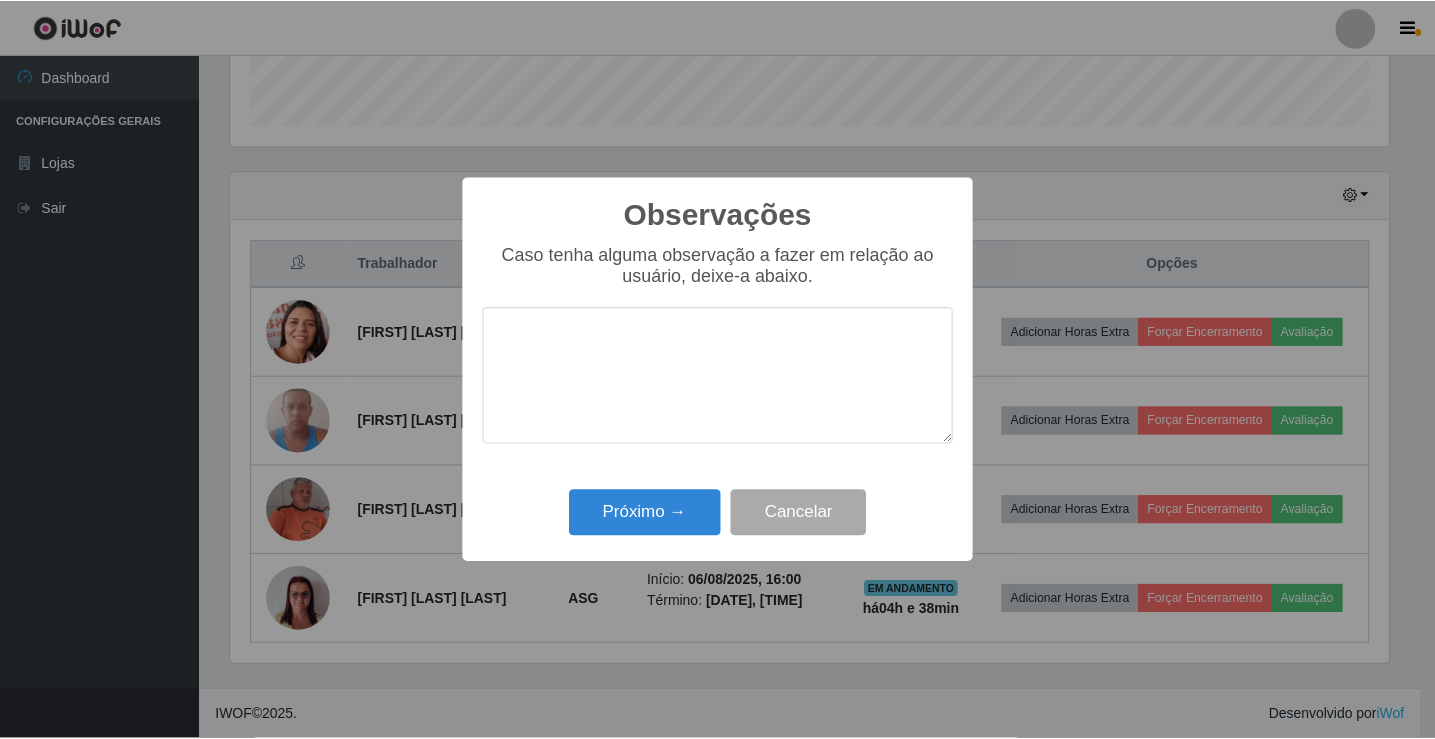 scroll, scrollTop: 999585, scrollLeft: 998837, axis: both 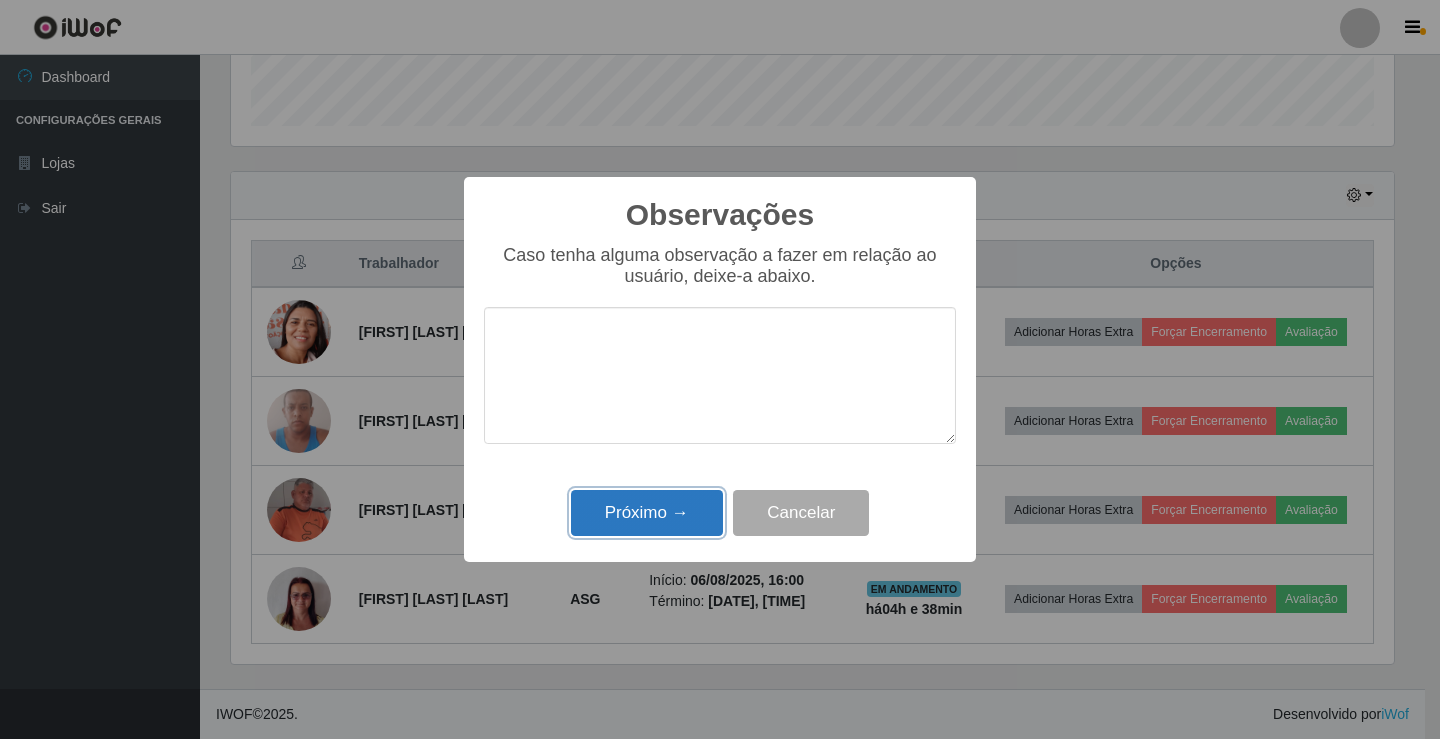 click on "Próximo →" at bounding box center [647, 513] 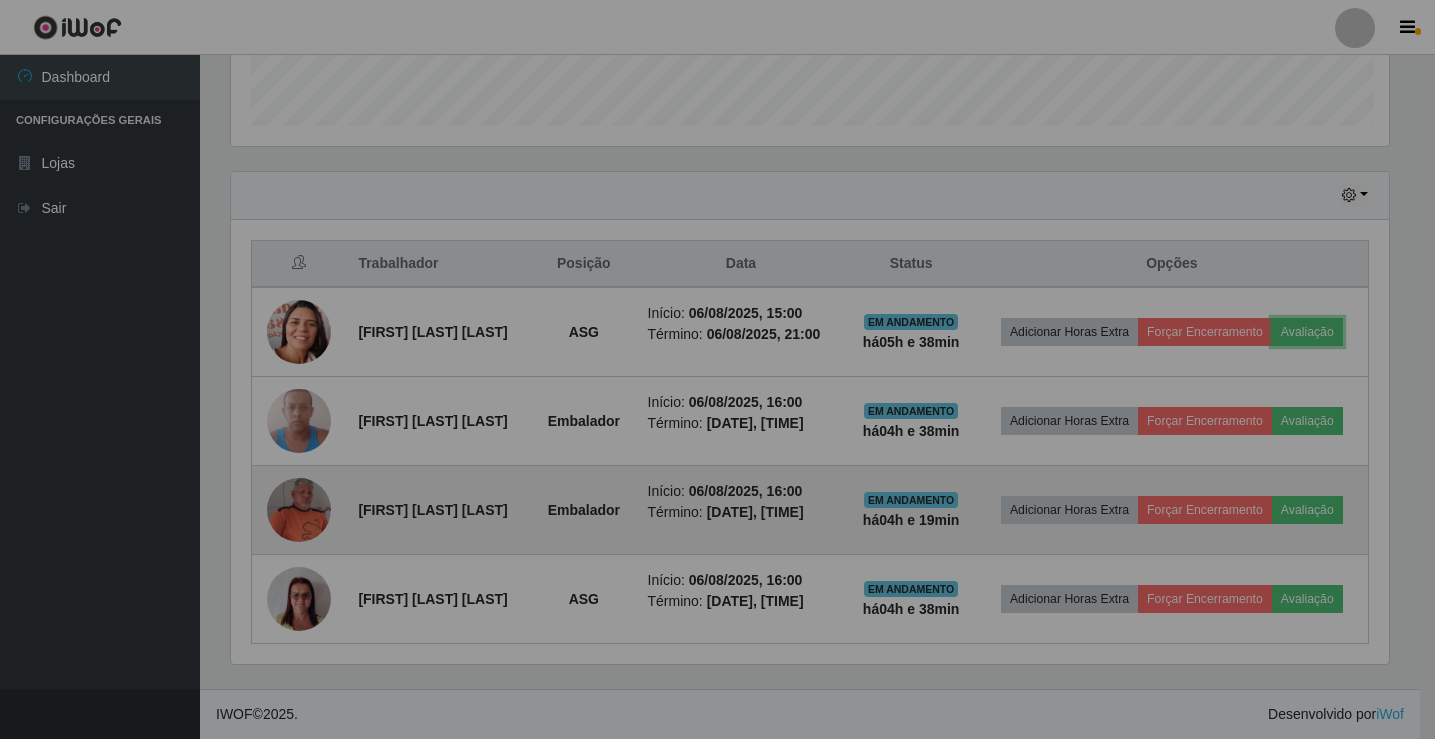 scroll, scrollTop: 999585, scrollLeft: 998827, axis: both 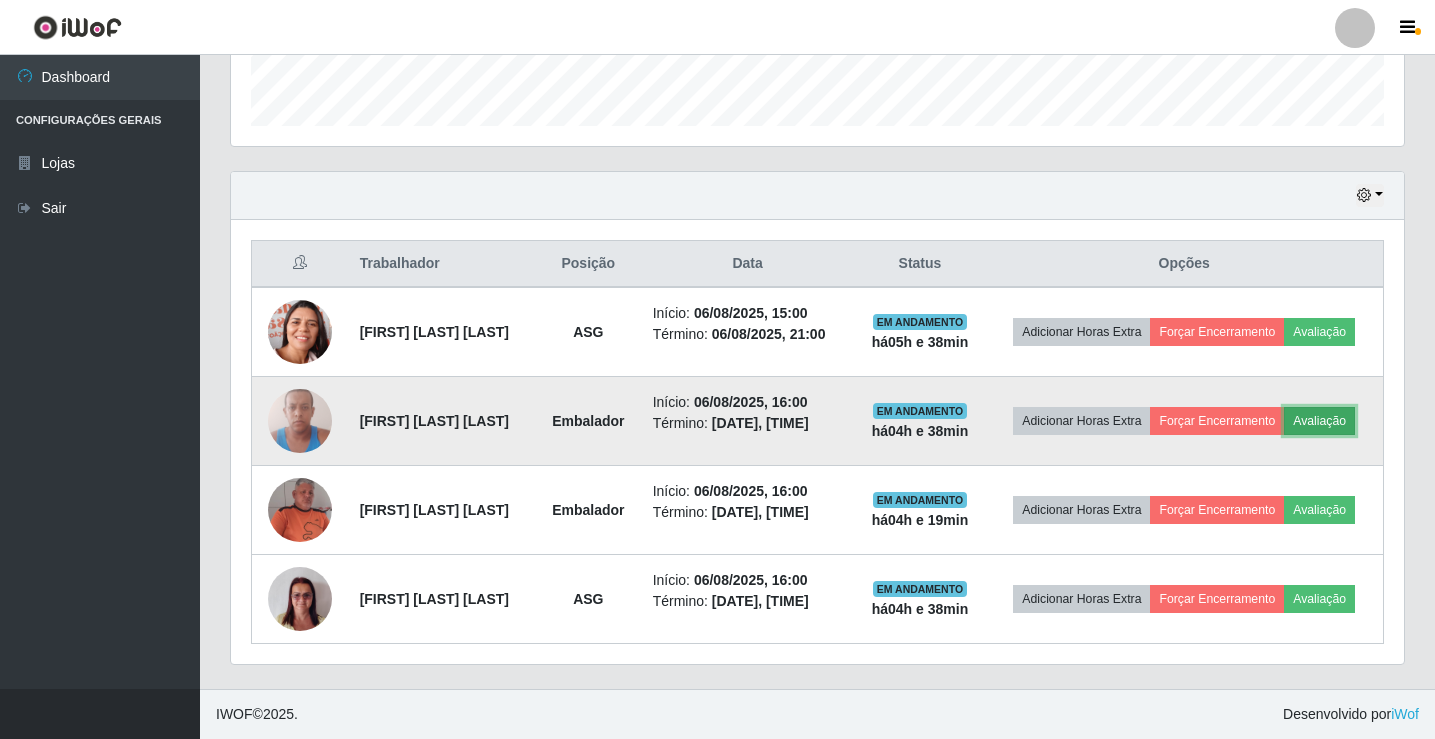 click on "Avaliação" at bounding box center [1319, 421] 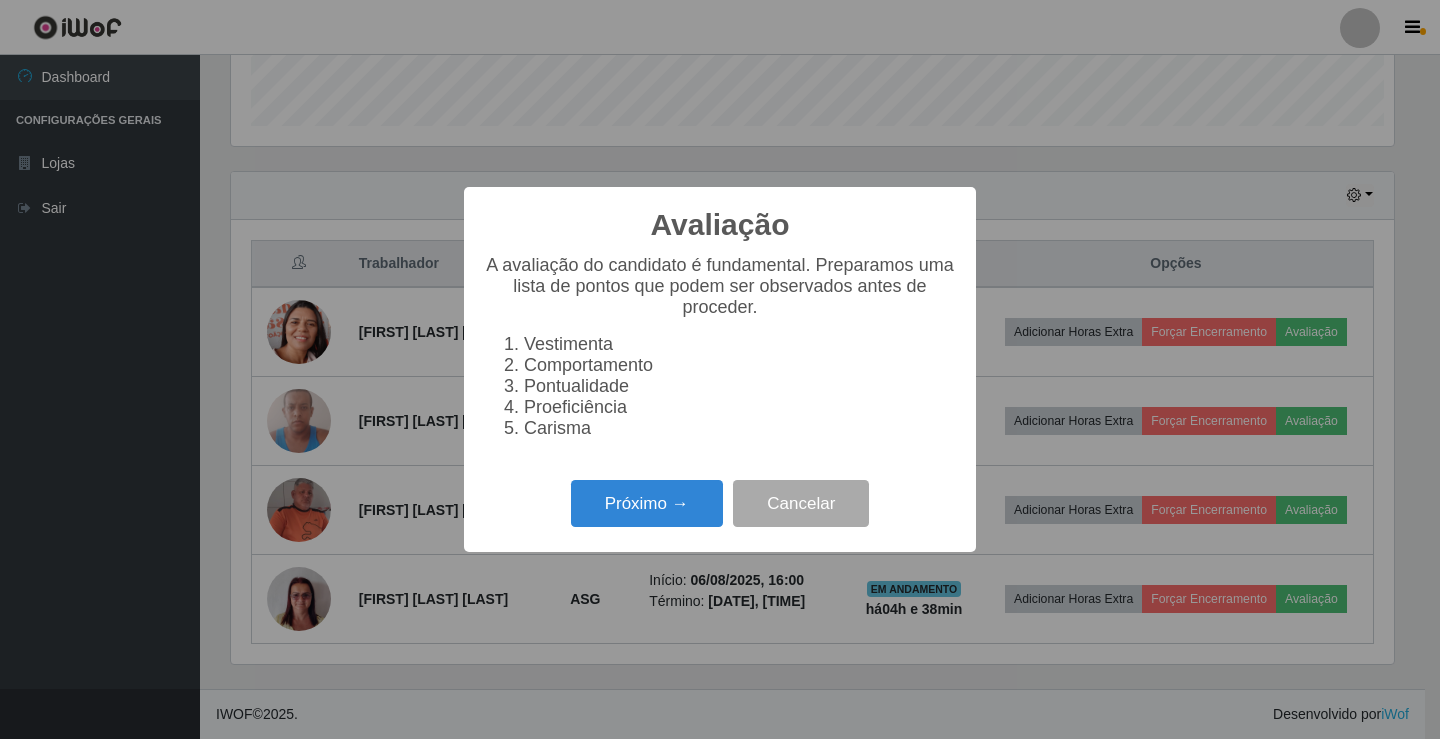 scroll, scrollTop: 999585, scrollLeft: 998837, axis: both 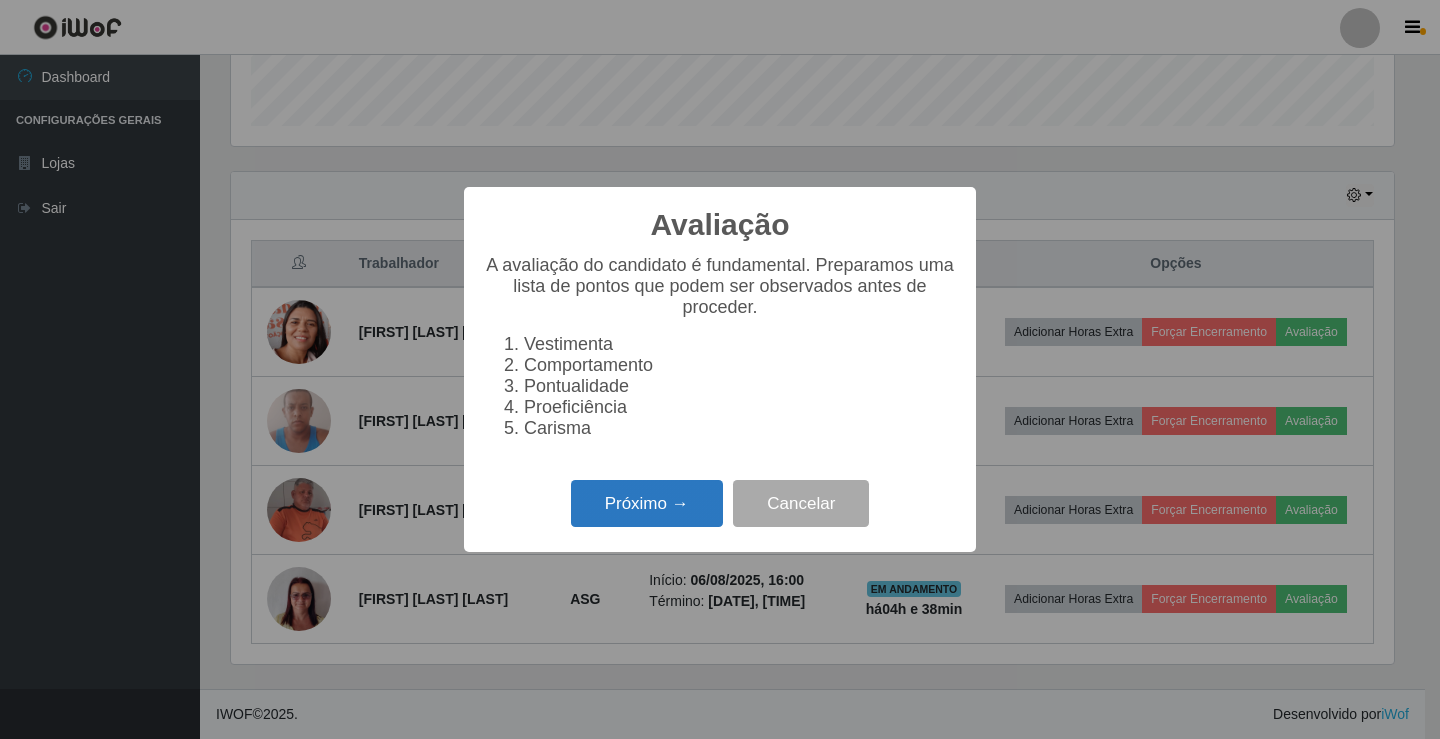 click on "Próximo →" at bounding box center (647, 503) 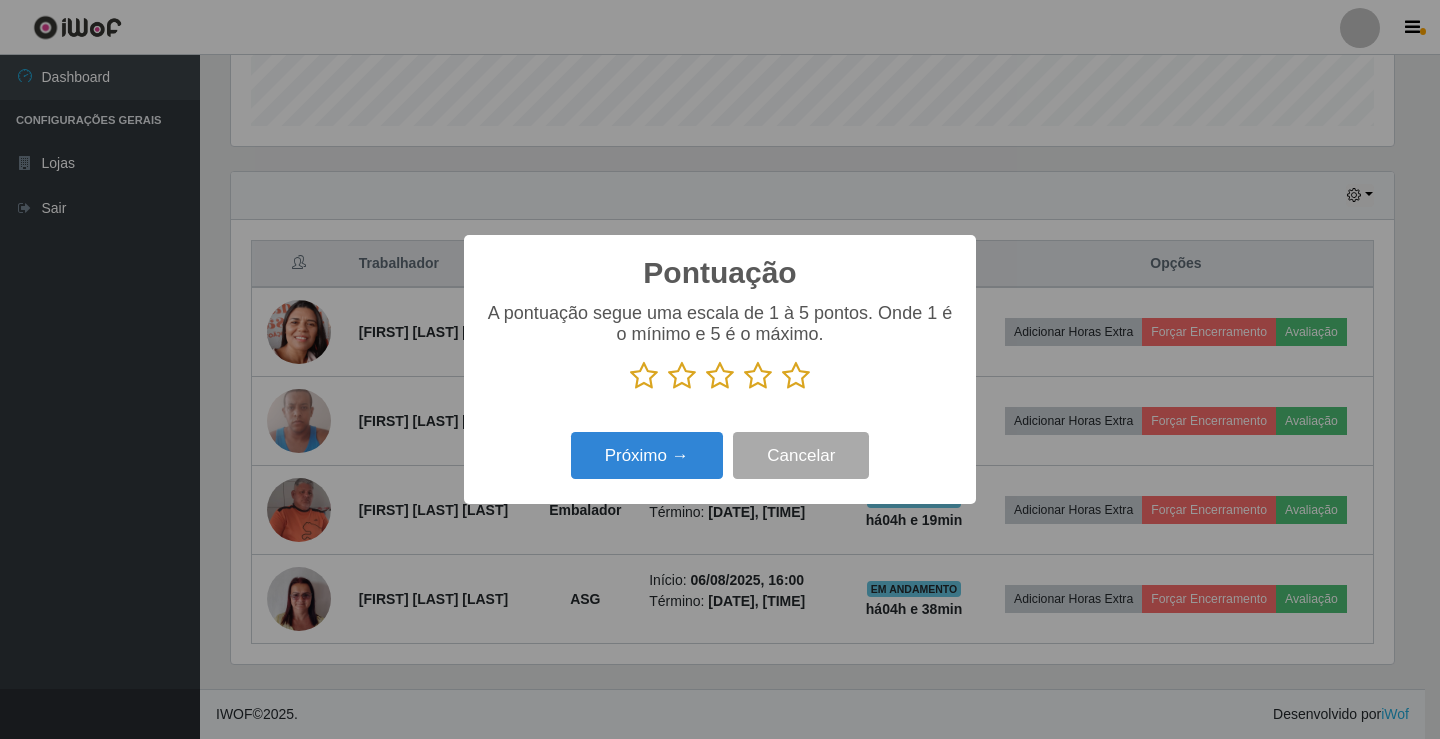 click on "A pontuação segue uma escala de 1 à 5 pontos.
Onde 1 é o mínimo e 5 é o máximo." at bounding box center [720, 355] 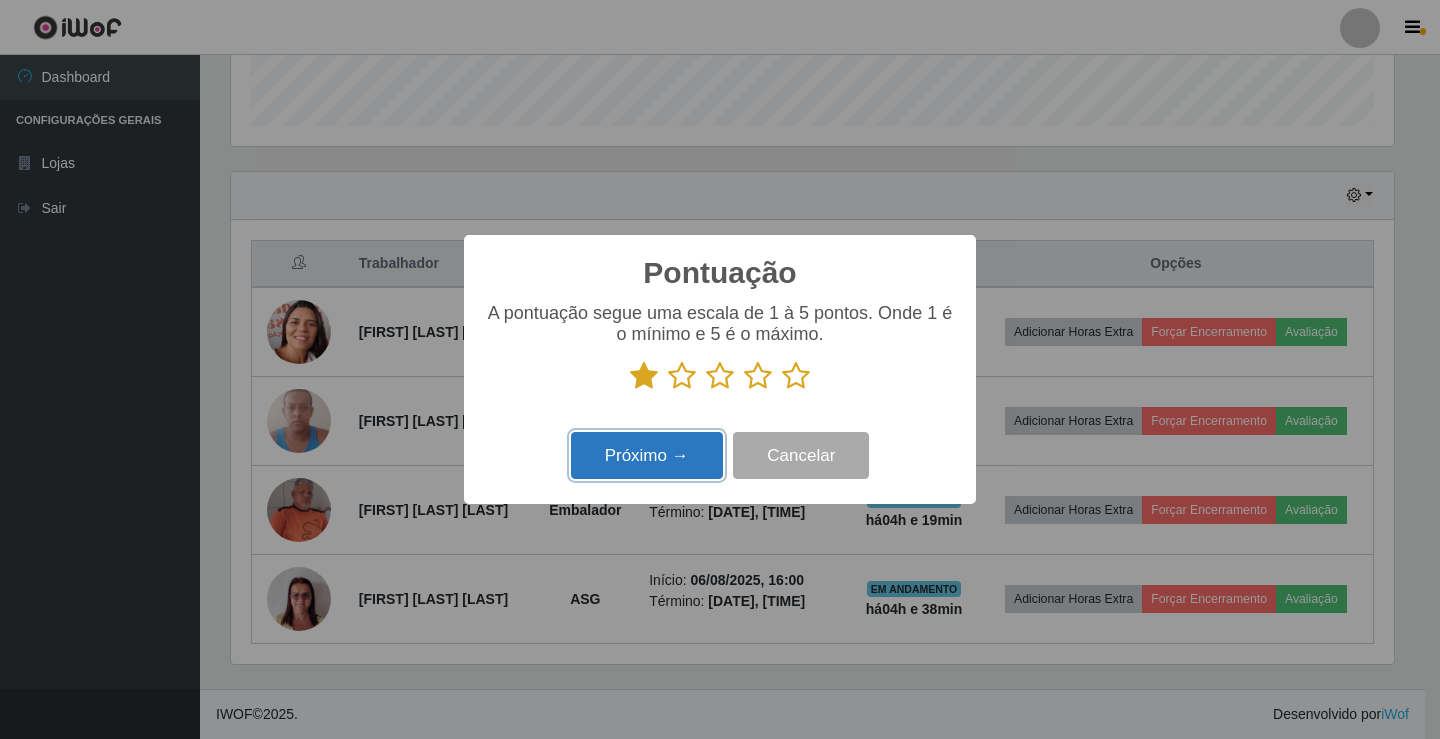 click on "Próximo →" at bounding box center (647, 455) 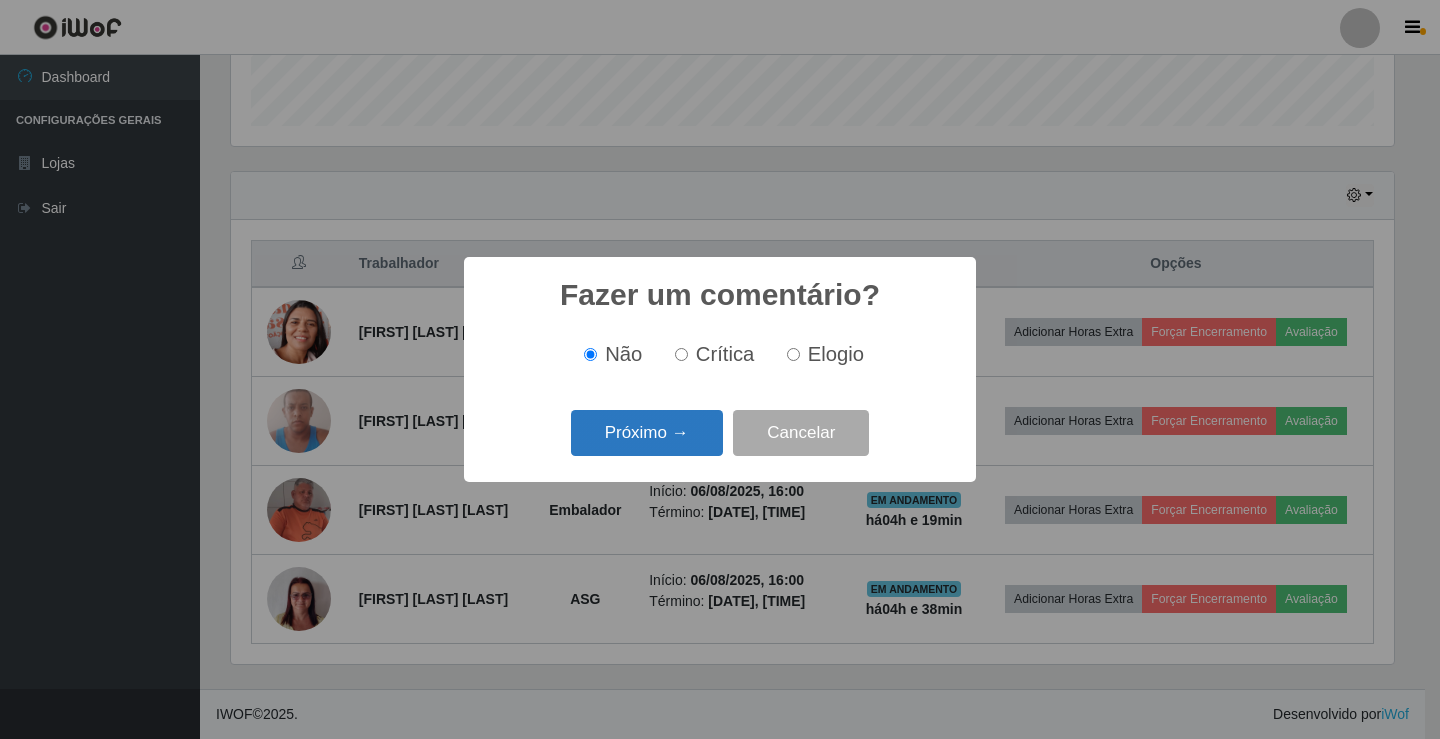 click on "Próximo →" at bounding box center (647, 433) 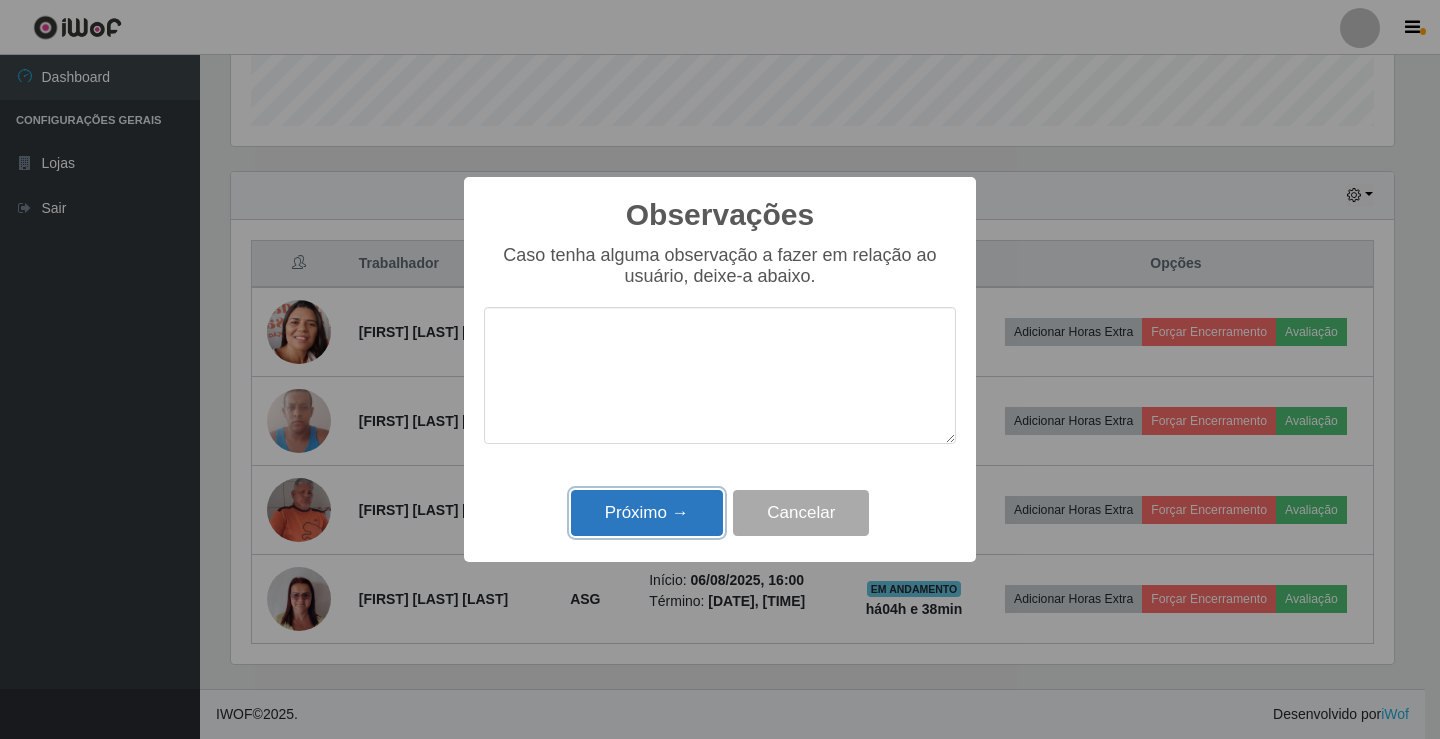 click on "Próximo →" at bounding box center [647, 513] 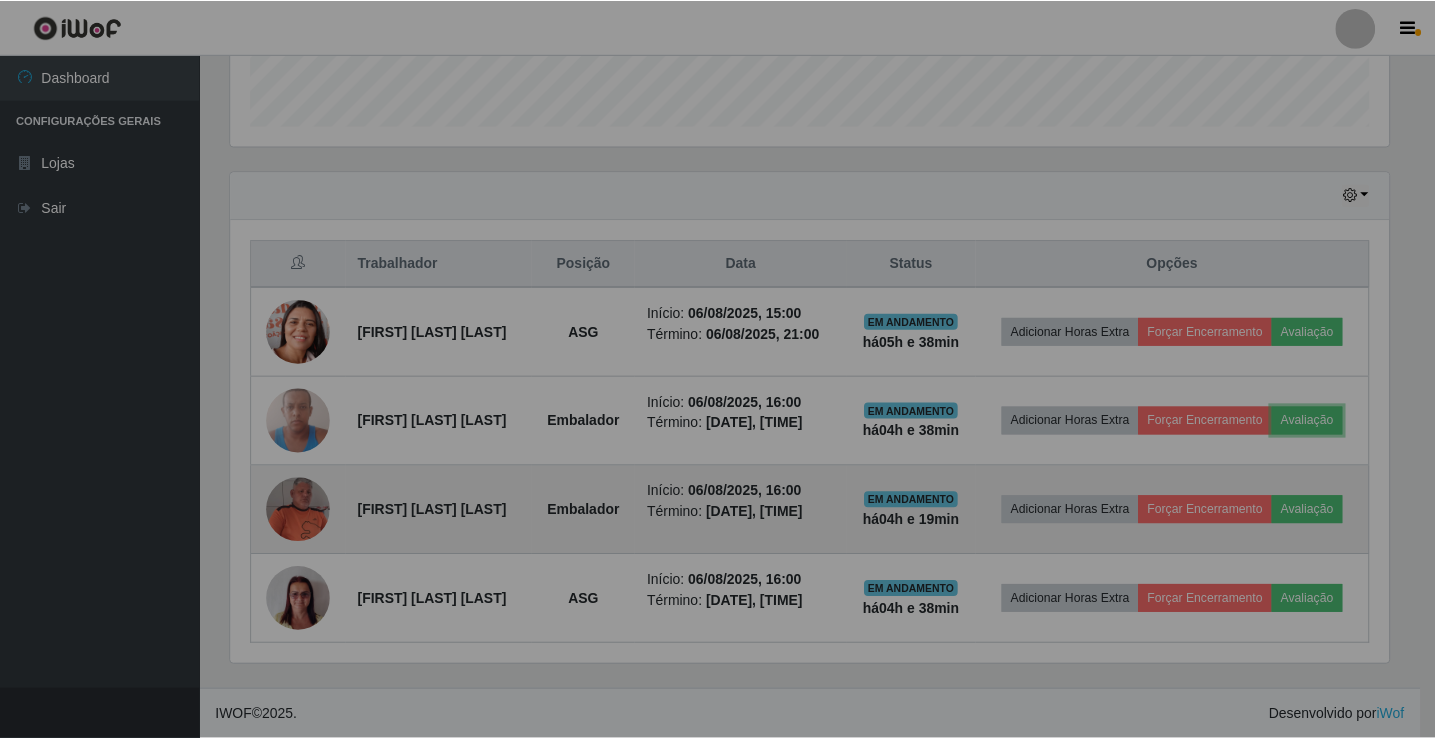 scroll, scrollTop: 999585, scrollLeft: 998827, axis: both 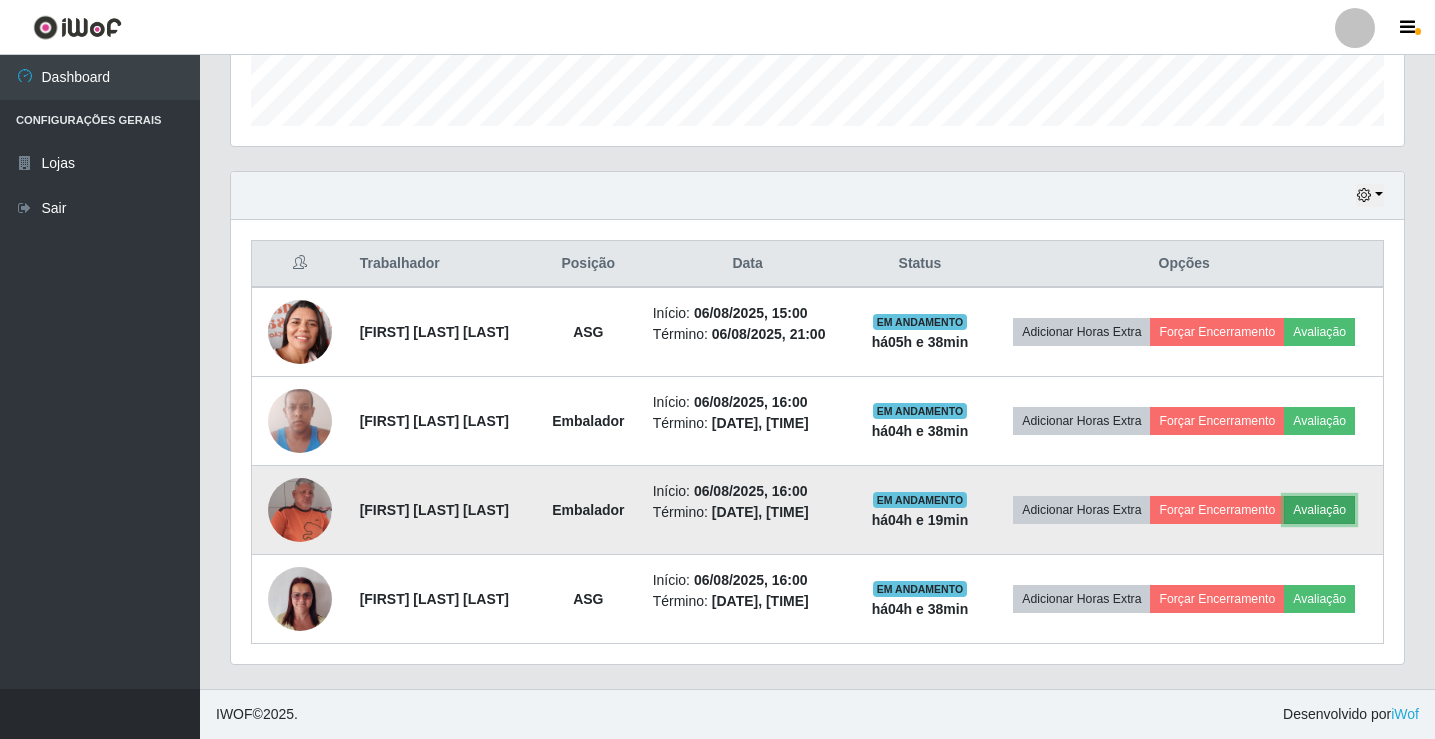 click on "Avaliação" at bounding box center (1319, 510) 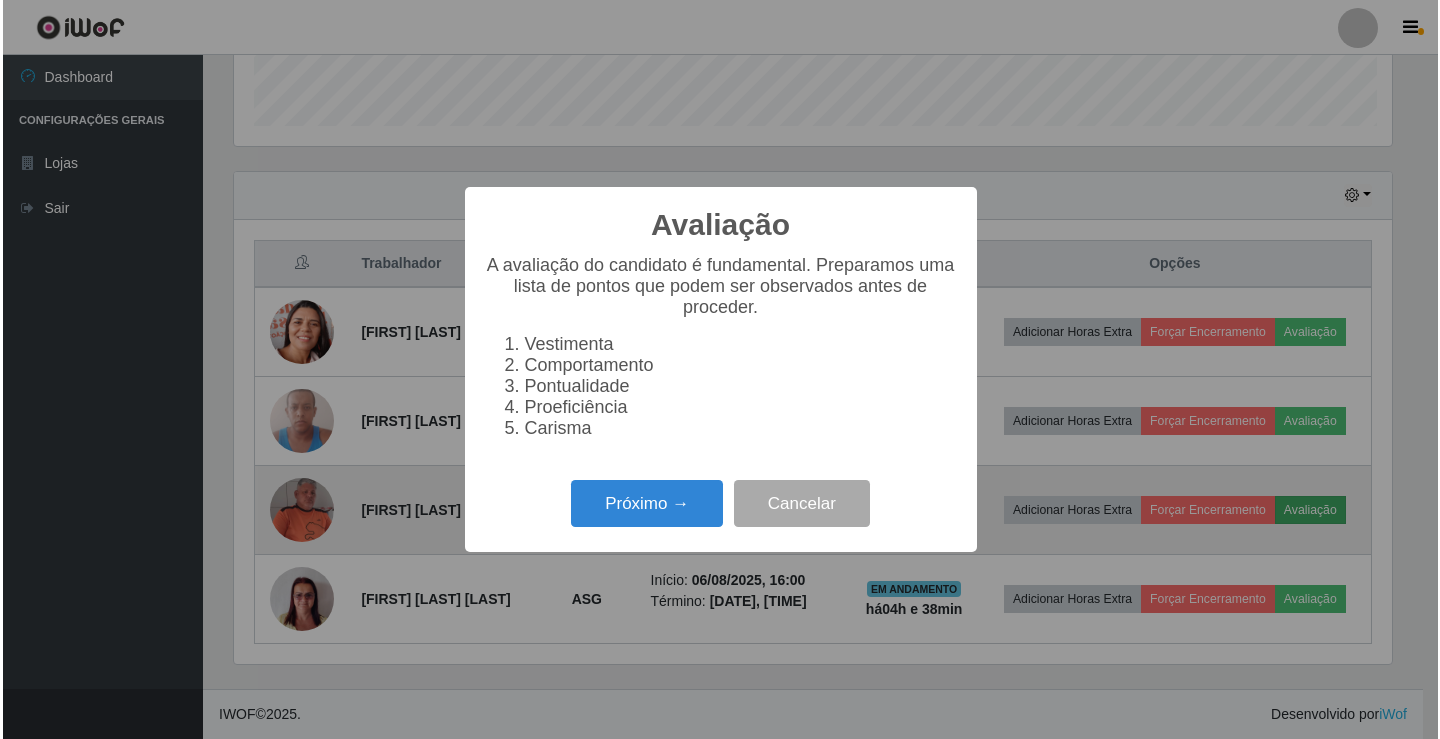 scroll, scrollTop: 999585, scrollLeft: 998837, axis: both 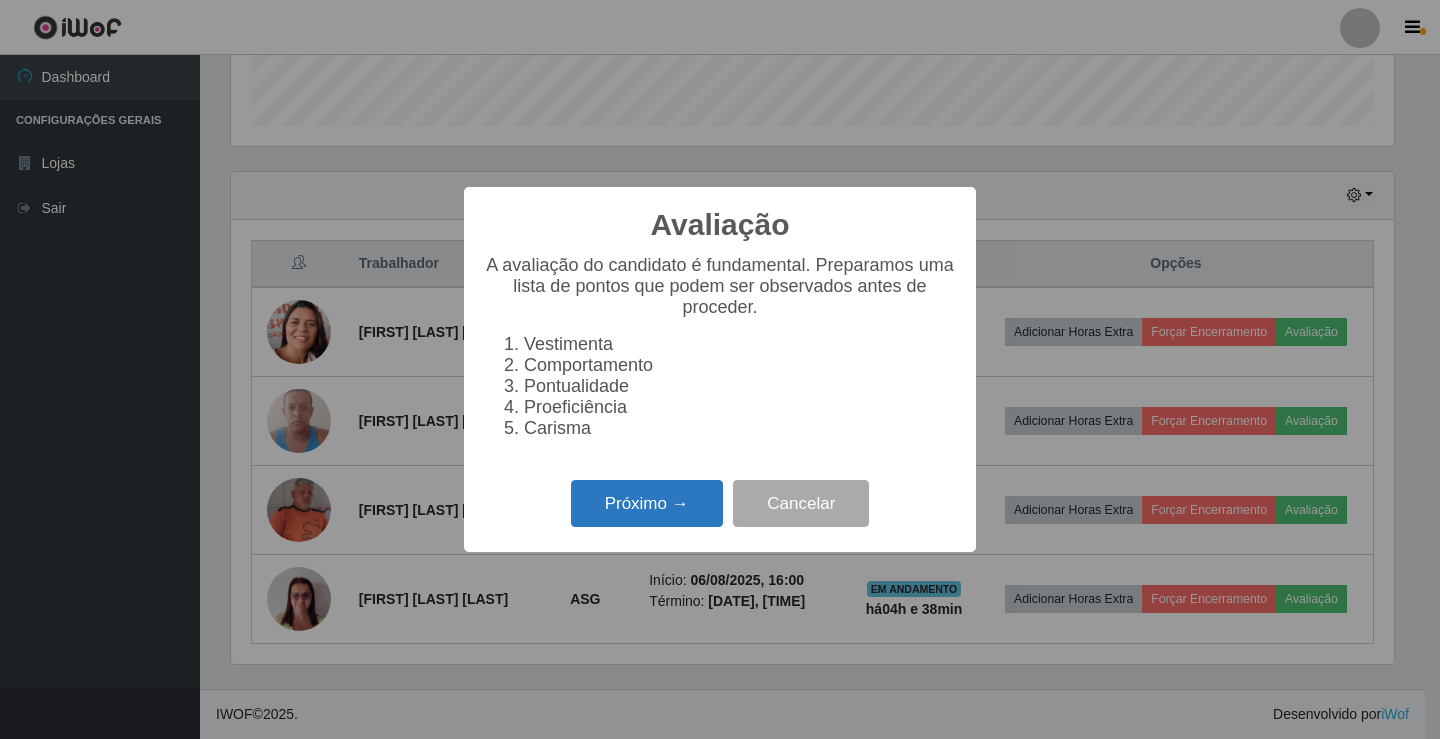click on "Próximo →" at bounding box center (647, 503) 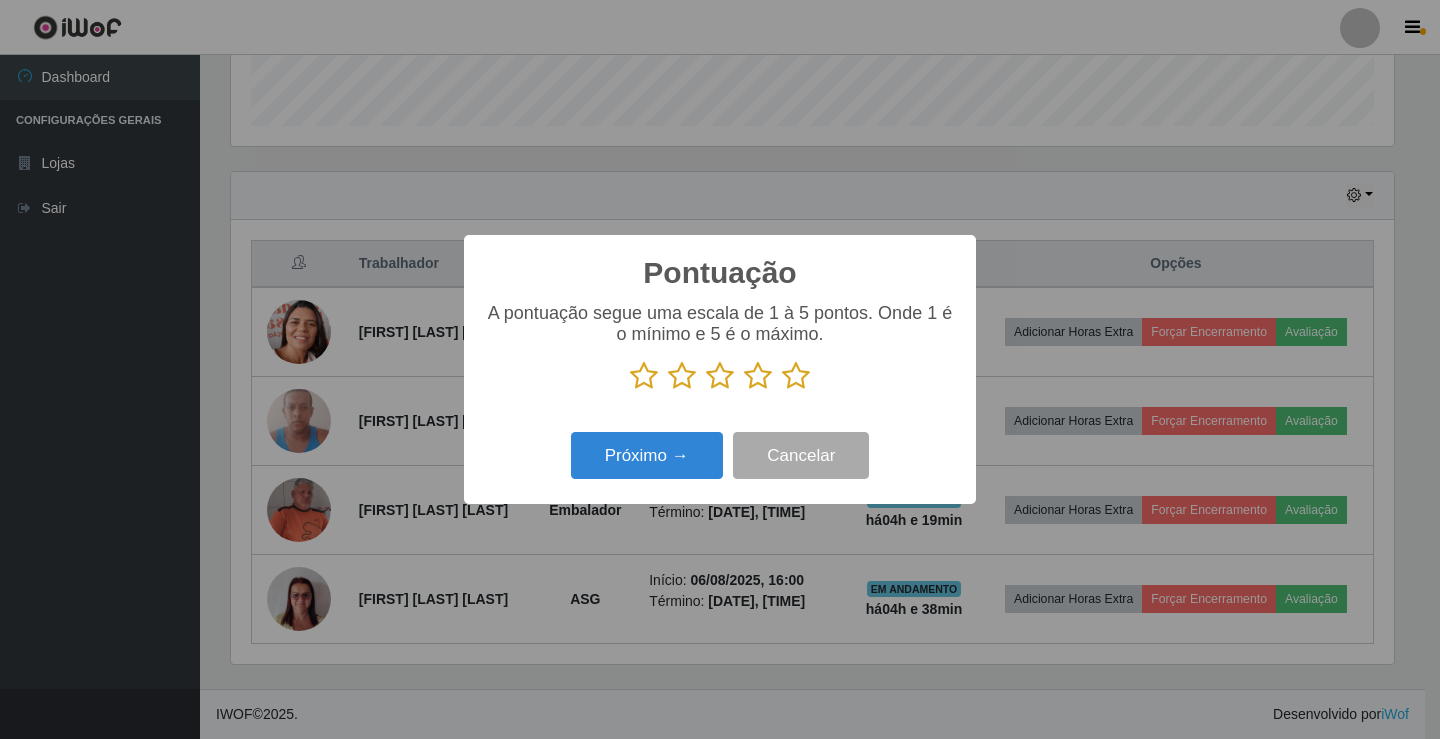 click at bounding box center (644, 376) 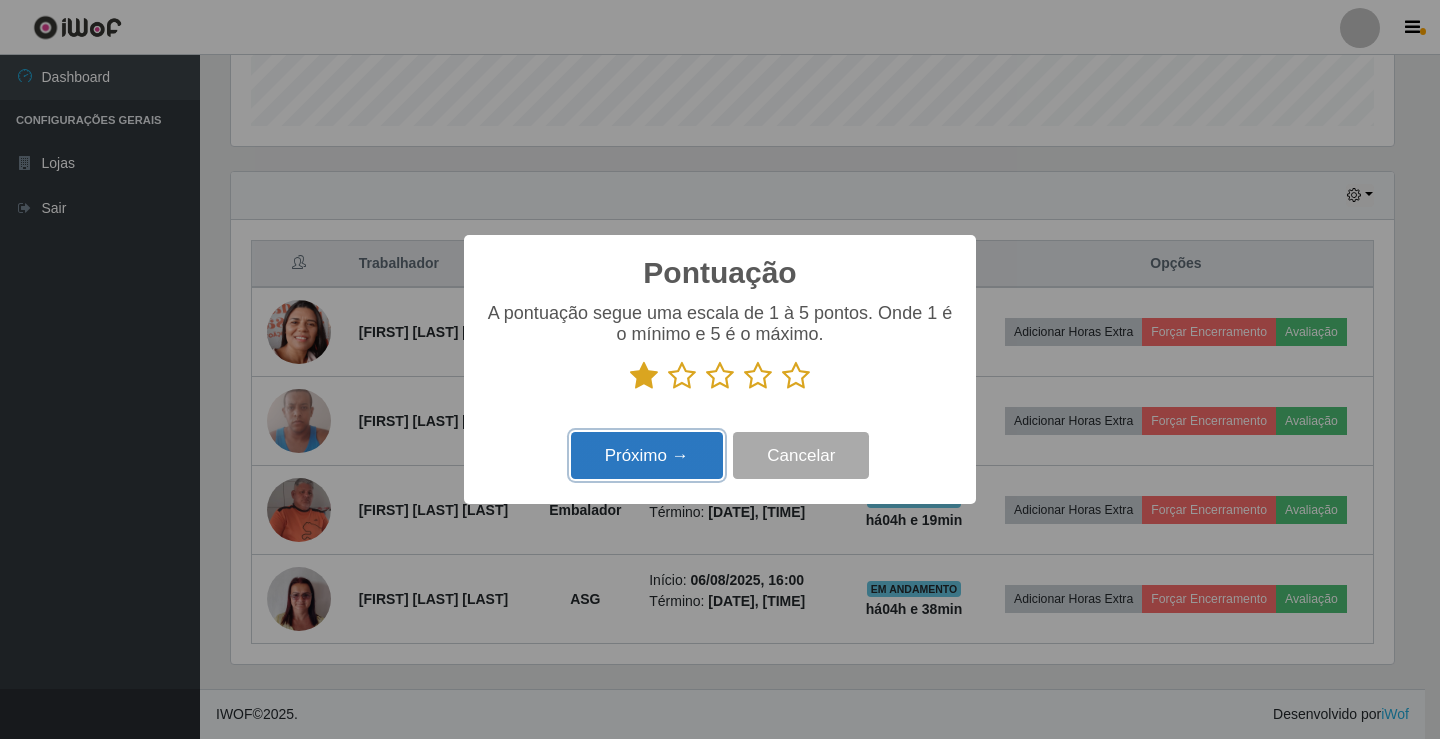 click on "Próximo →" at bounding box center [647, 455] 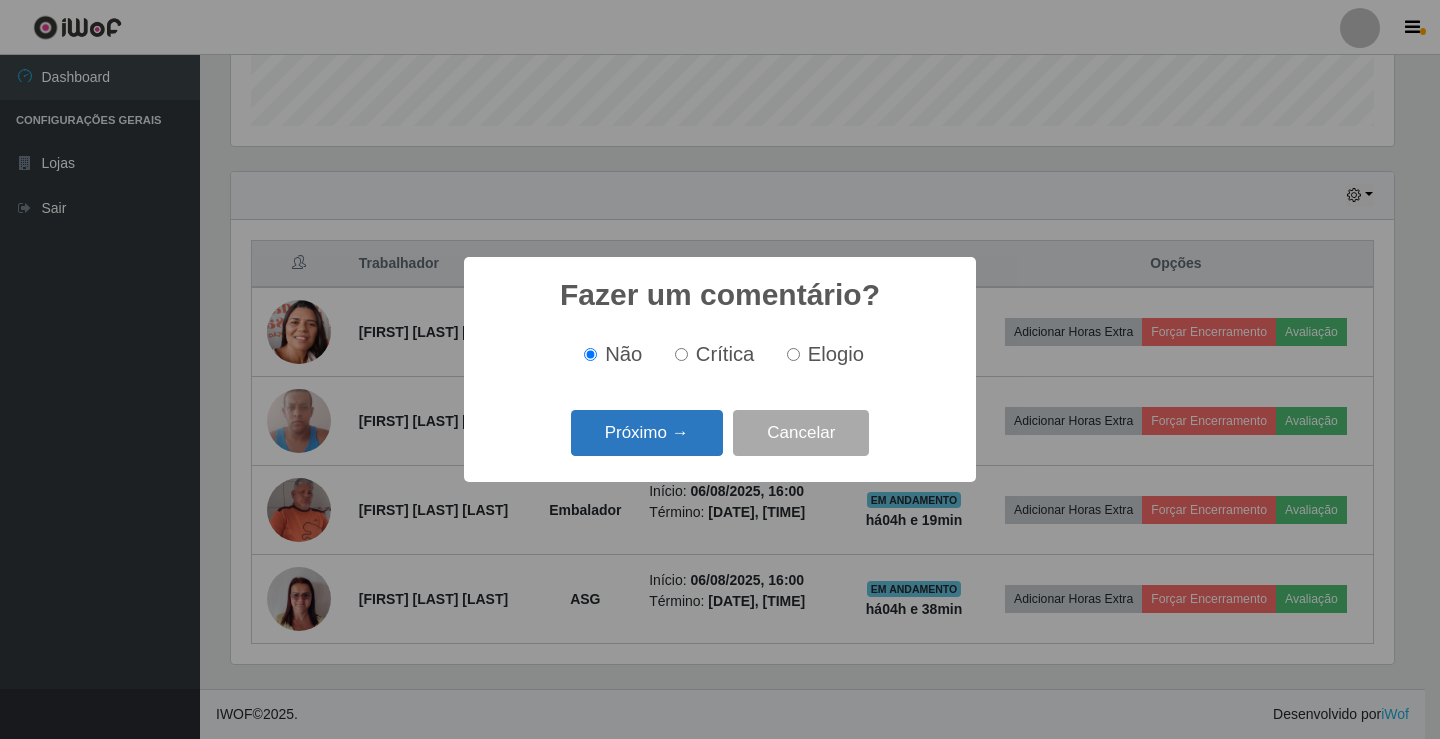 click on "Próximo →" at bounding box center [647, 433] 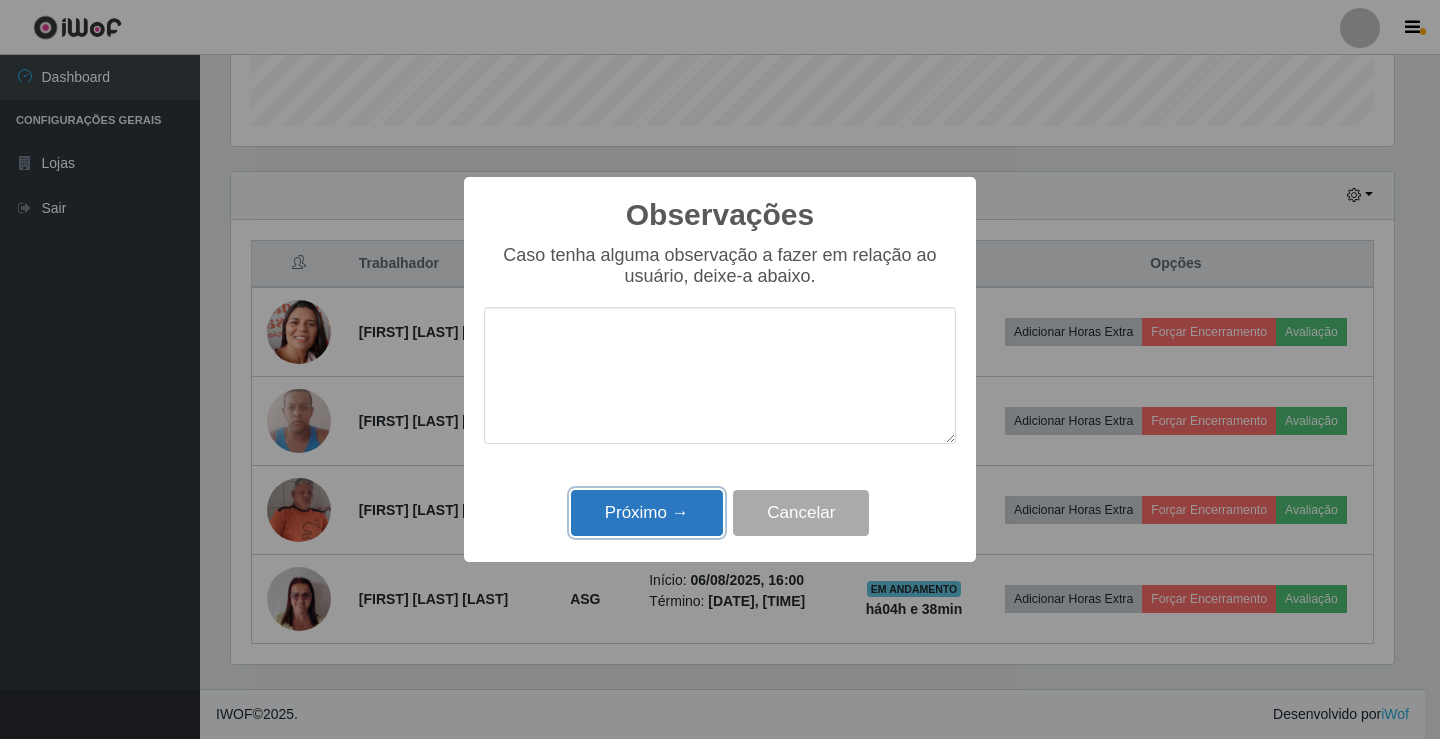 click on "Próximo →" at bounding box center [647, 513] 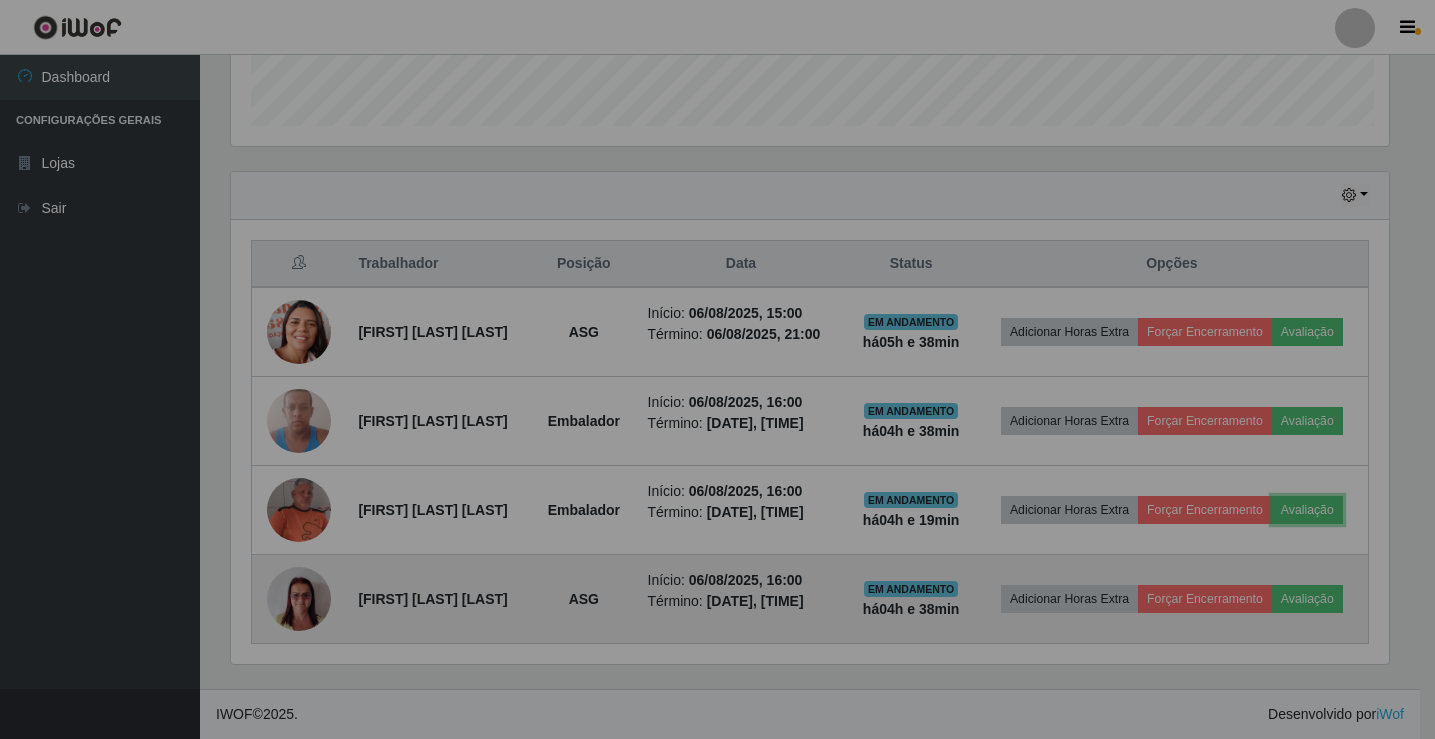 scroll, scrollTop: 999585, scrollLeft: 998827, axis: both 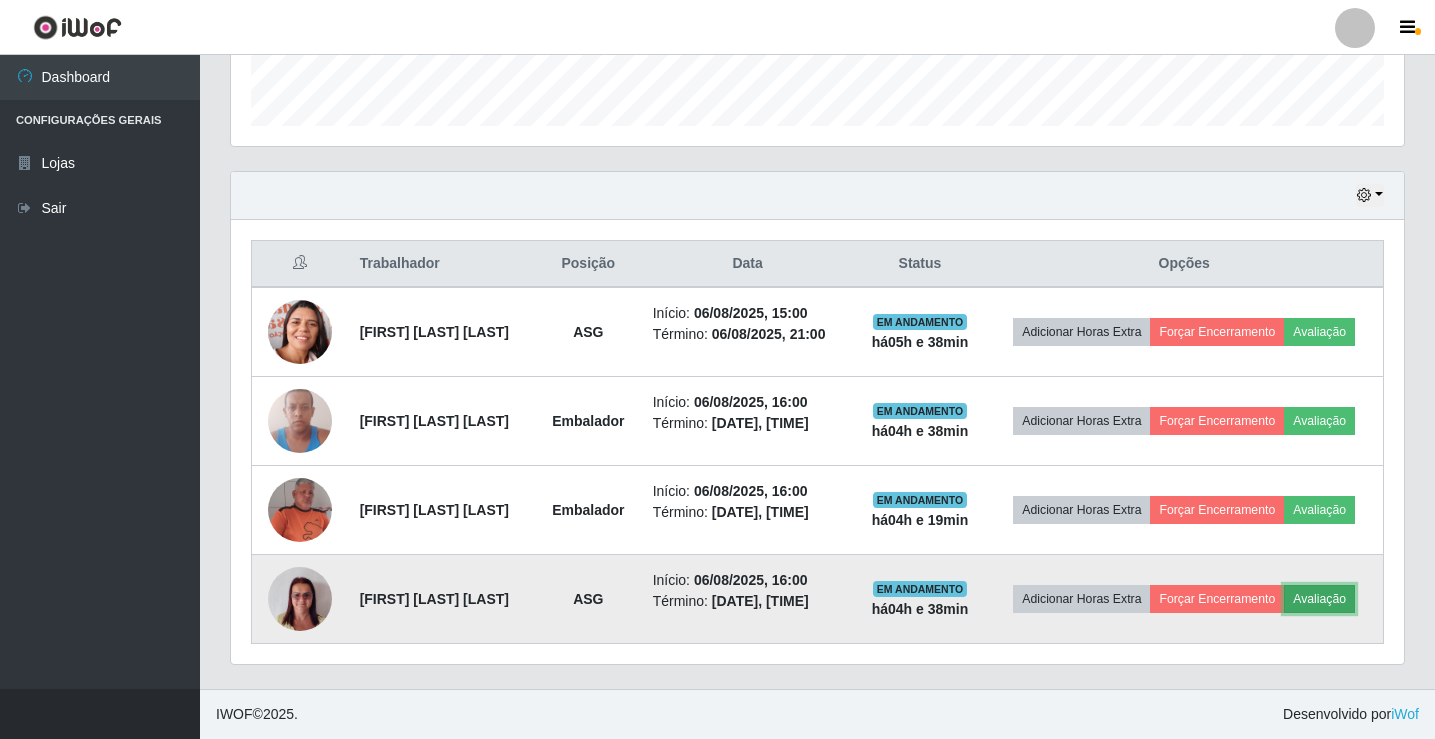 click on "Avaliação" at bounding box center (1319, 599) 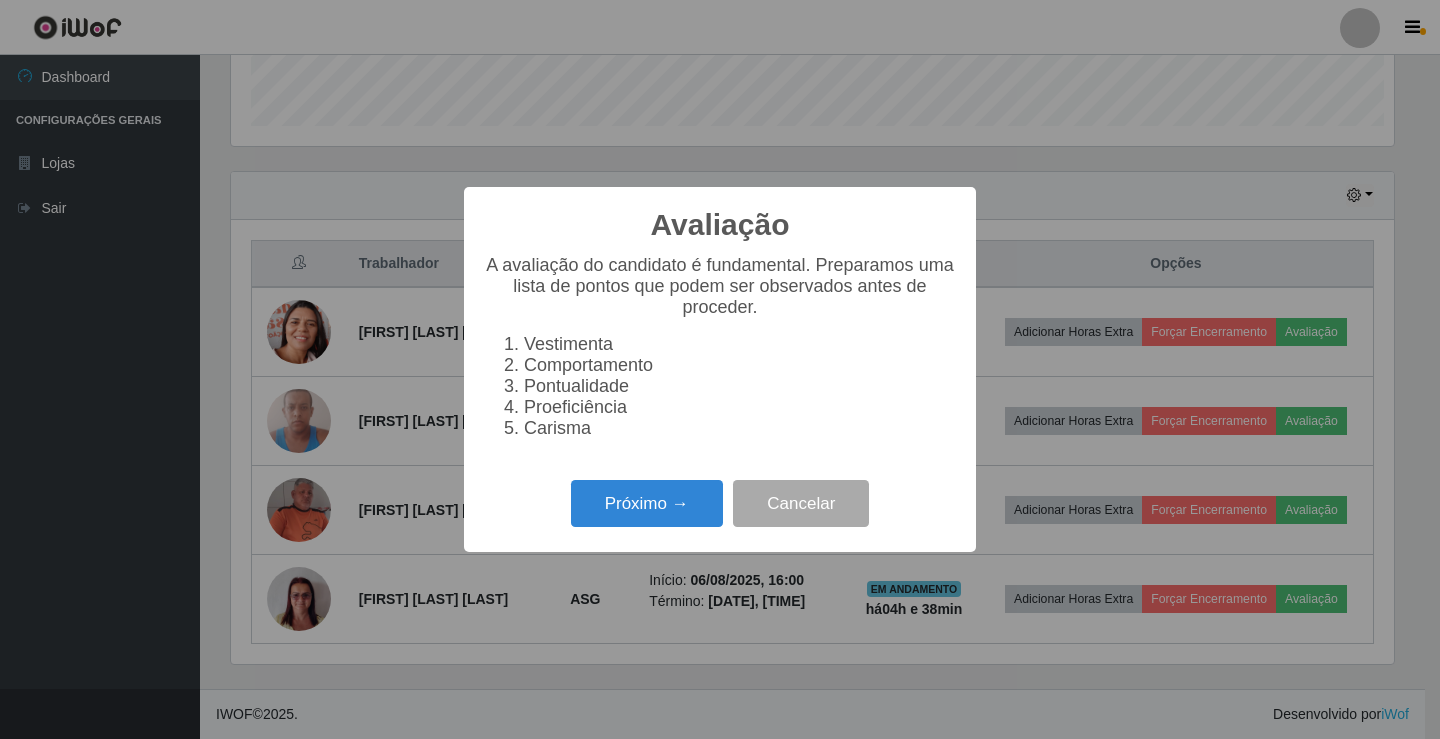 scroll, scrollTop: 999585, scrollLeft: 998837, axis: both 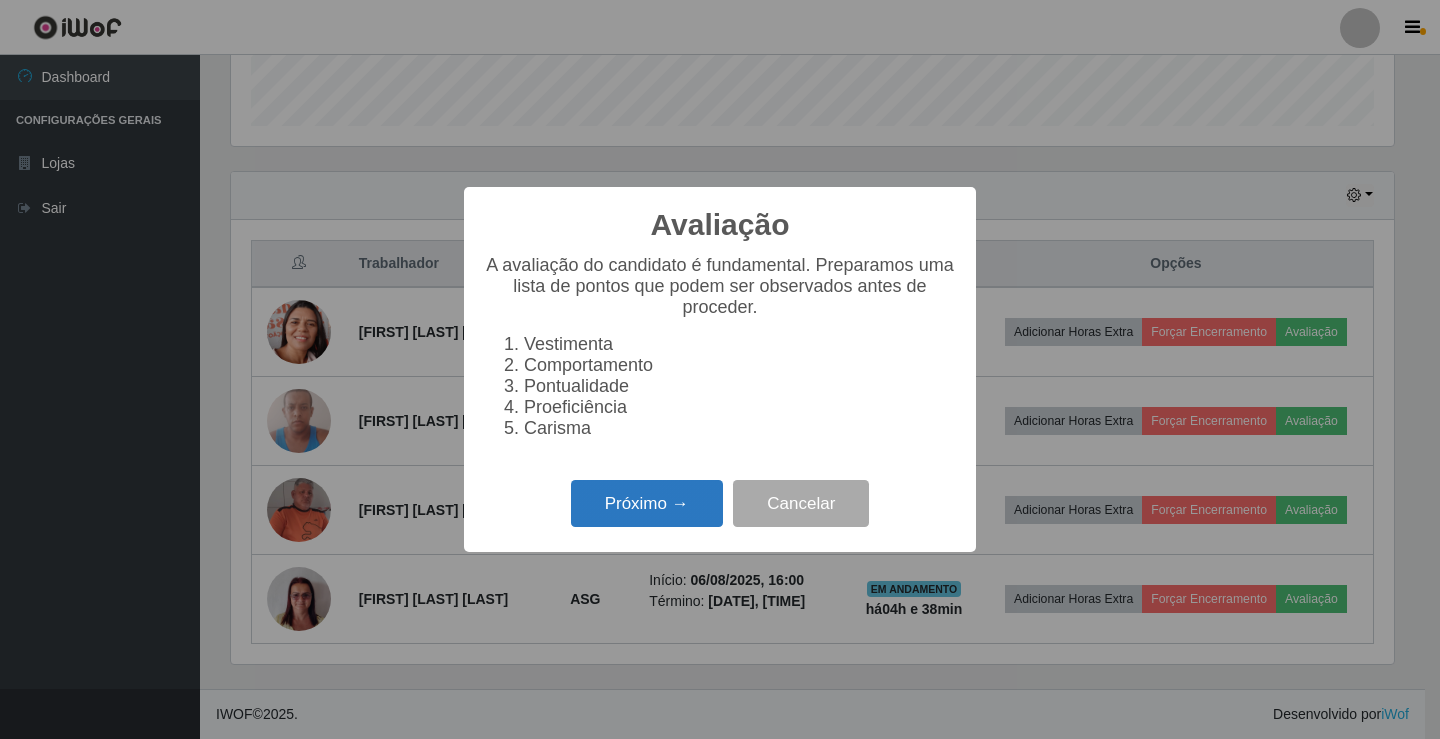 click on "Próximo →" at bounding box center (647, 503) 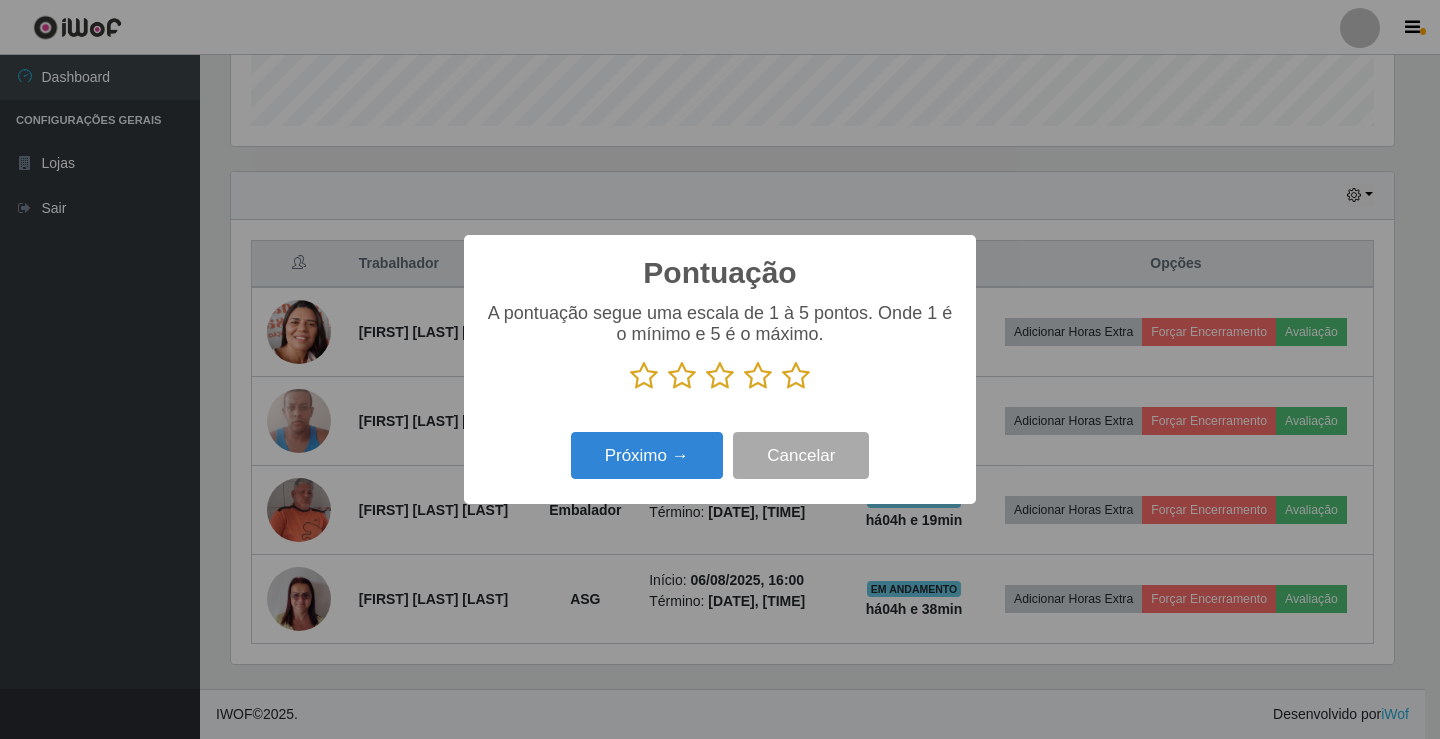 scroll, scrollTop: 999585, scrollLeft: 998837, axis: both 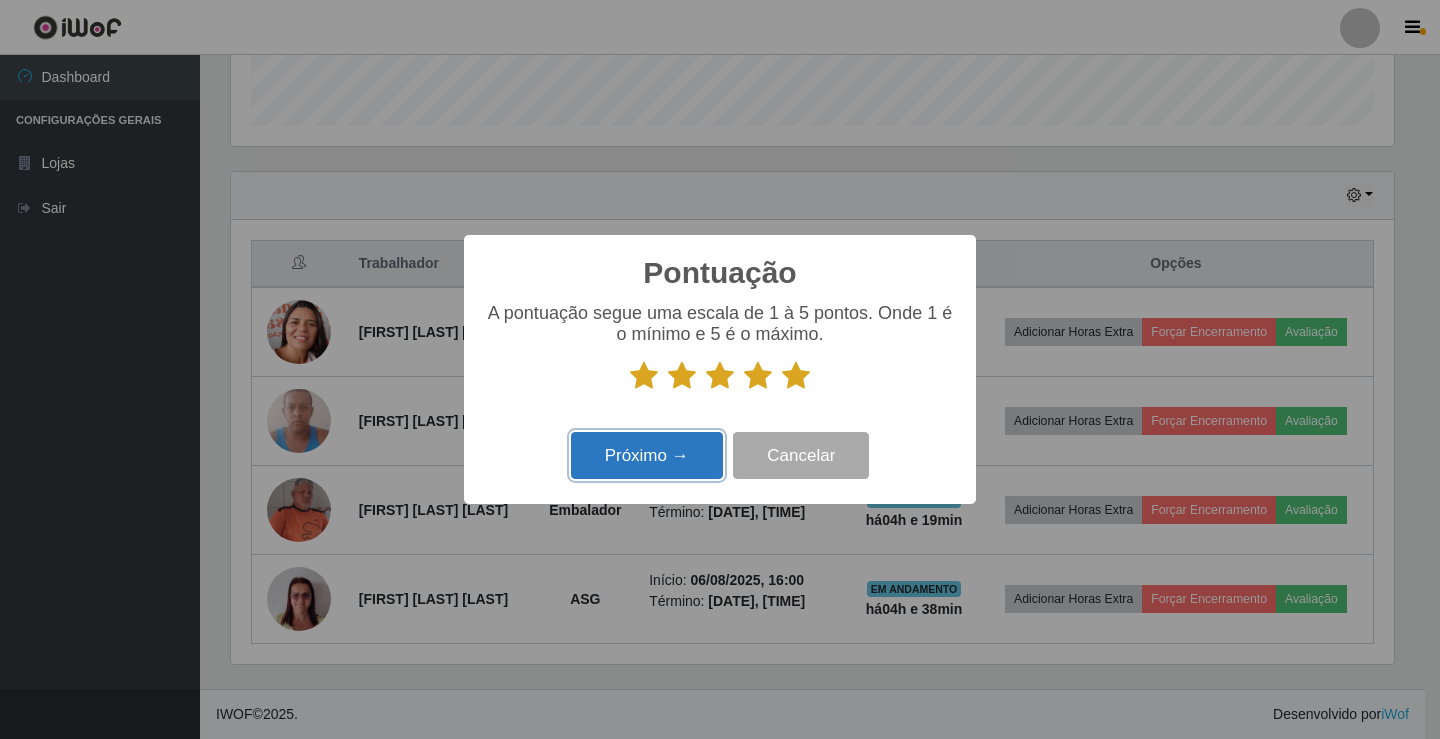 click on "Próximo →" at bounding box center (647, 455) 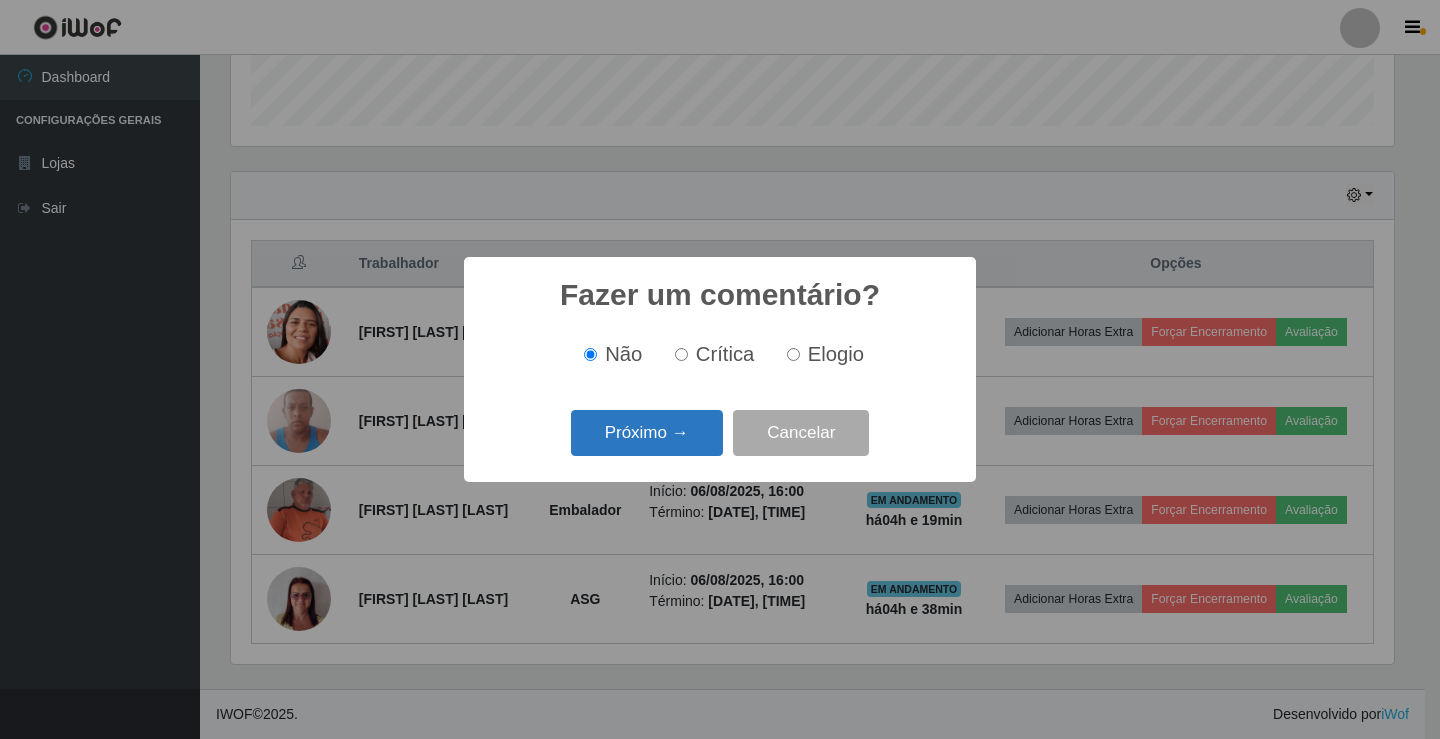 click on "Próximo →" at bounding box center [647, 433] 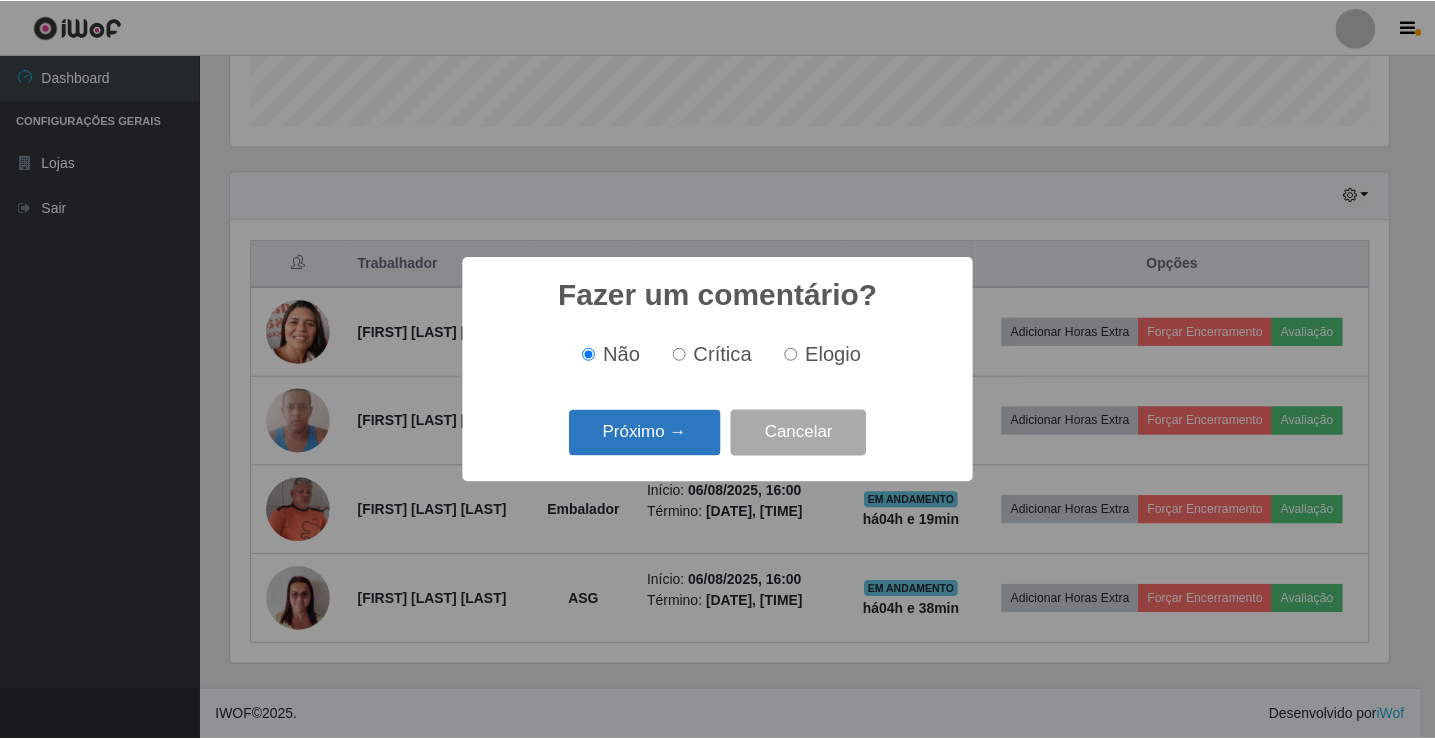 scroll, scrollTop: 999585, scrollLeft: 998837, axis: both 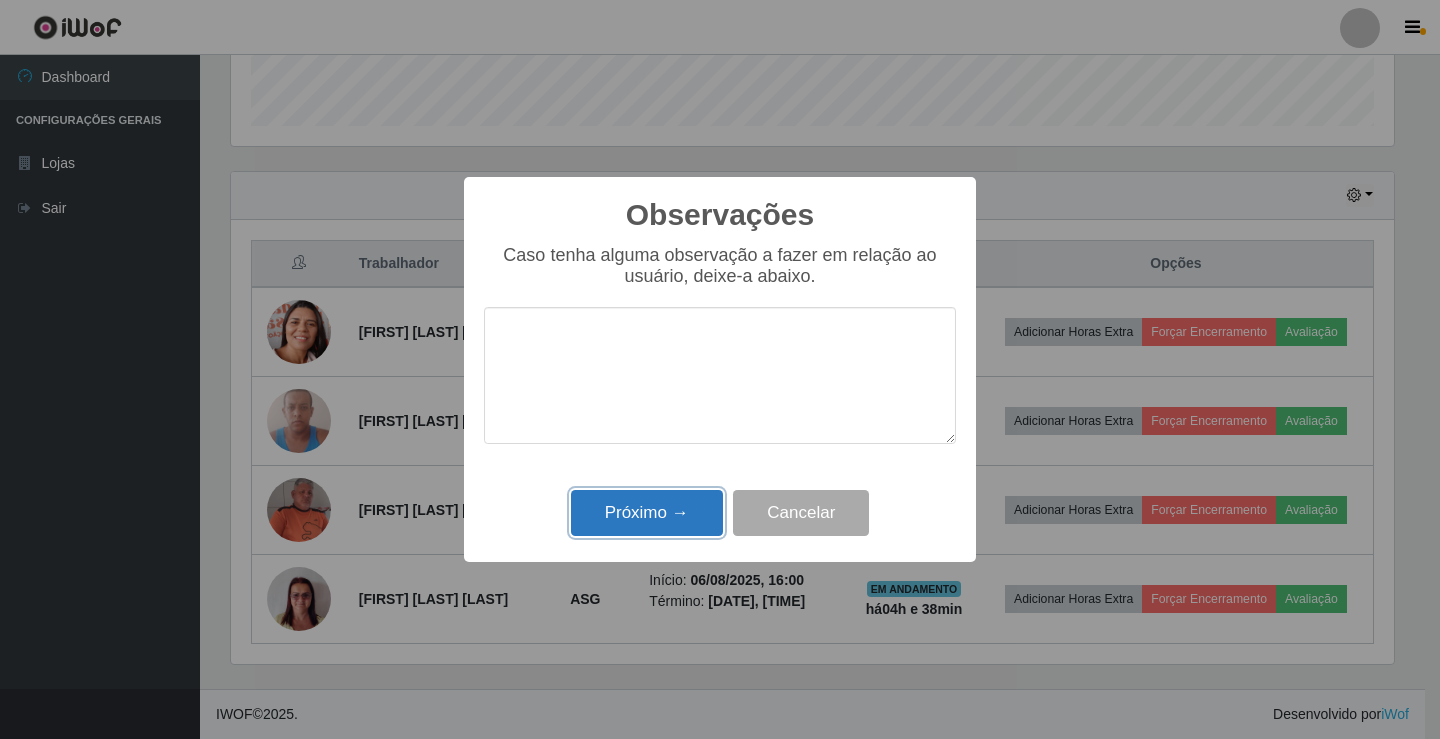 click on "Próximo →" at bounding box center [647, 513] 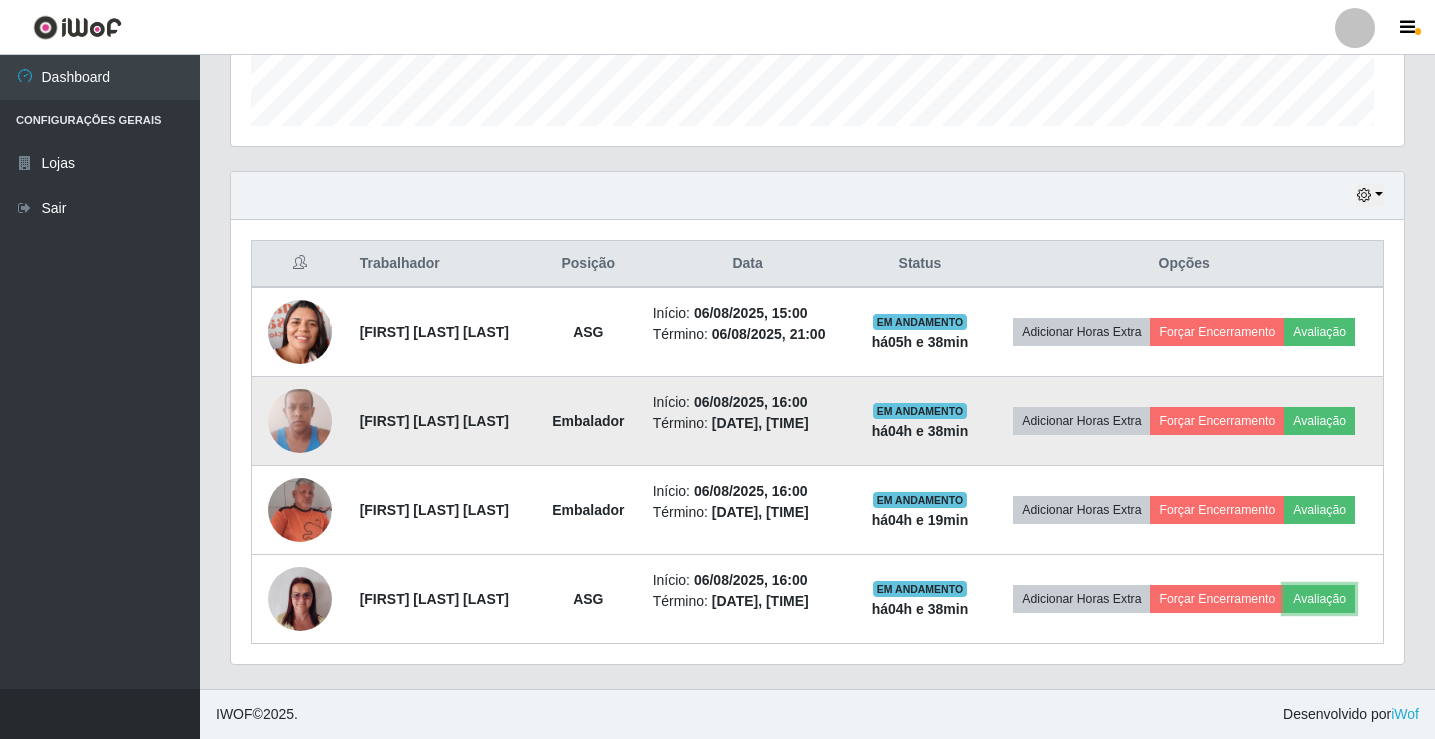 scroll, scrollTop: 999585, scrollLeft: 998827, axis: both 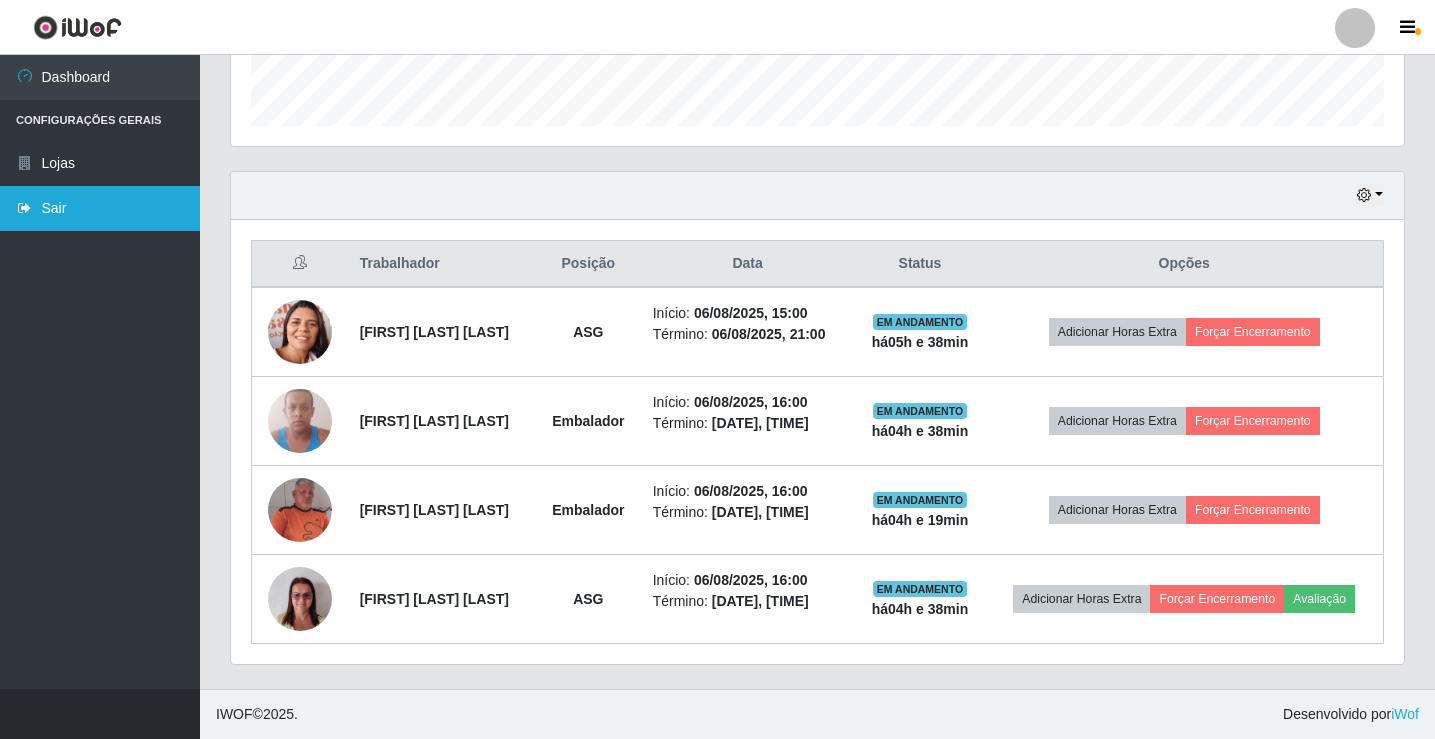 click on "Sair" at bounding box center (100, 208) 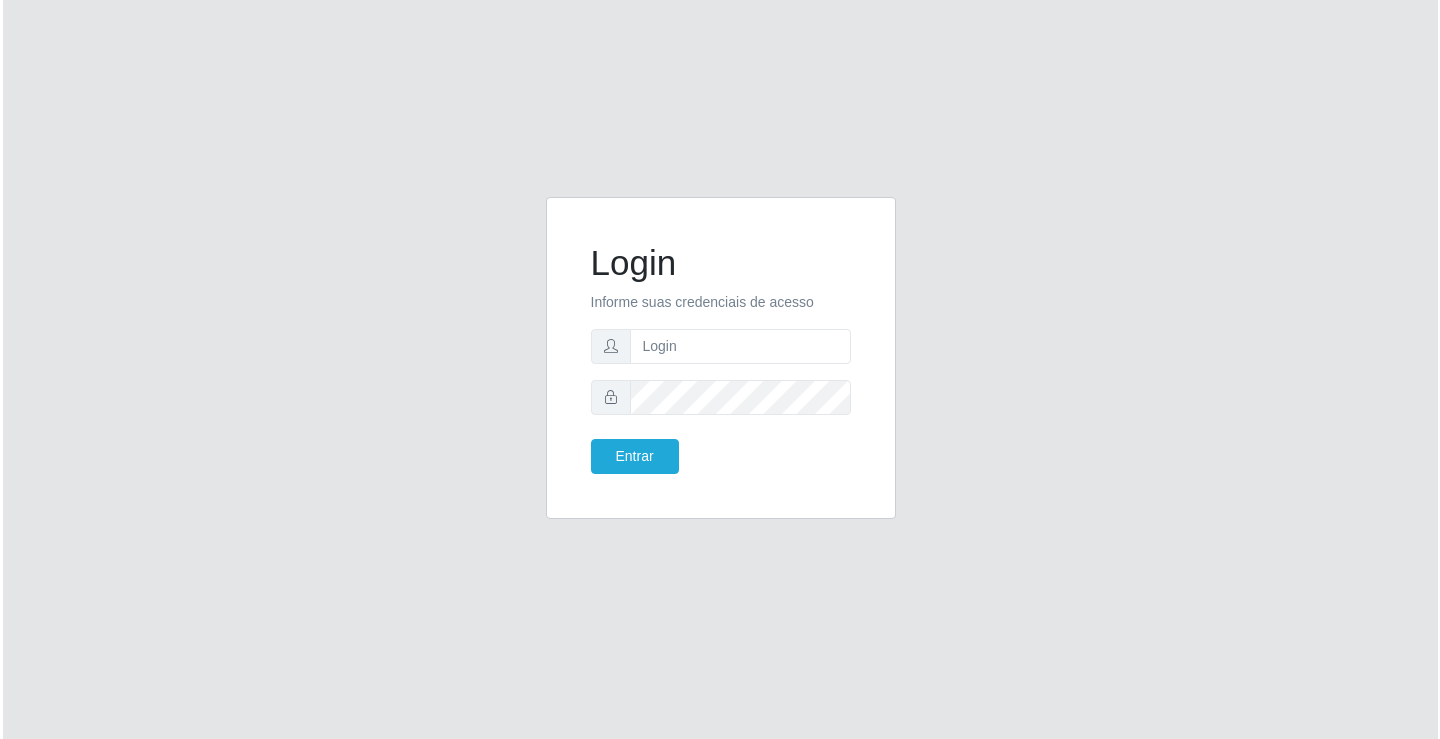 scroll, scrollTop: 0, scrollLeft: 0, axis: both 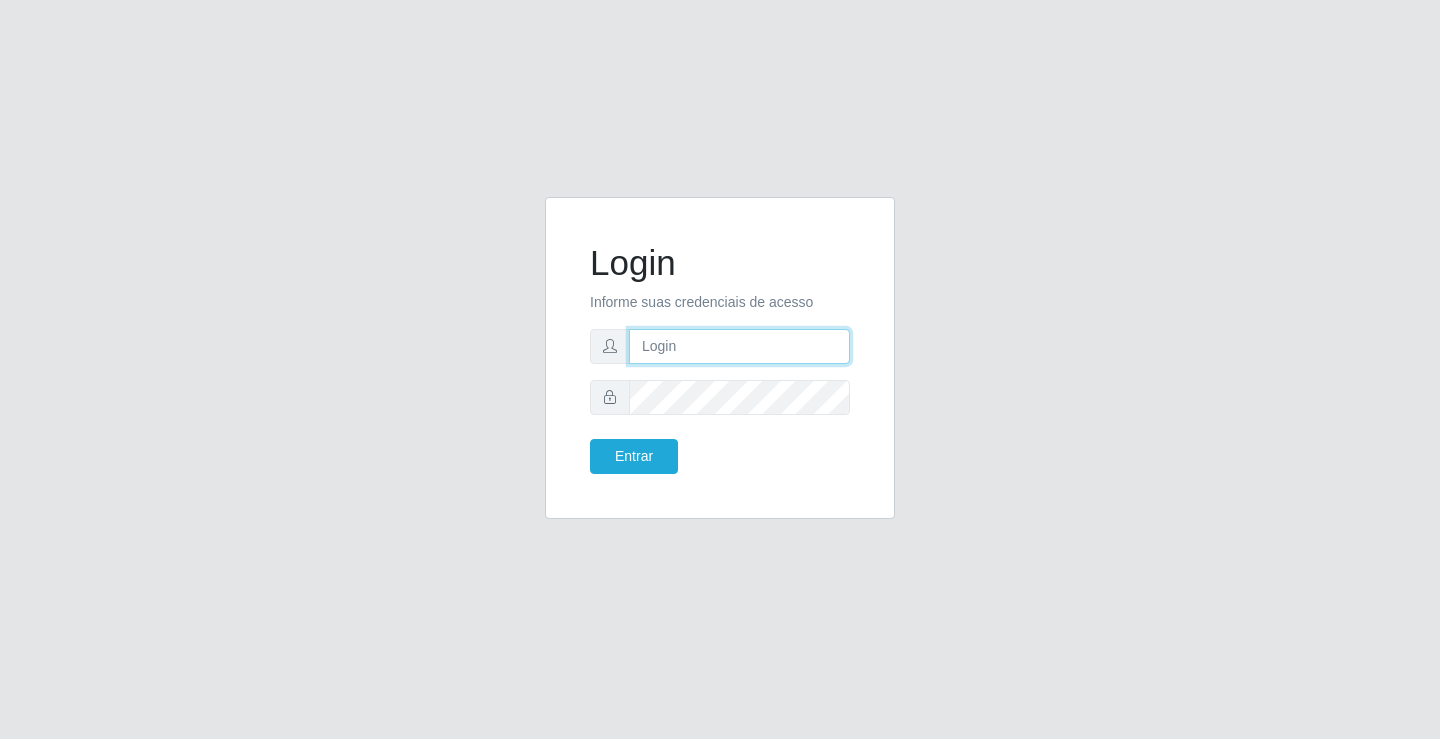 click at bounding box center [739, 346] 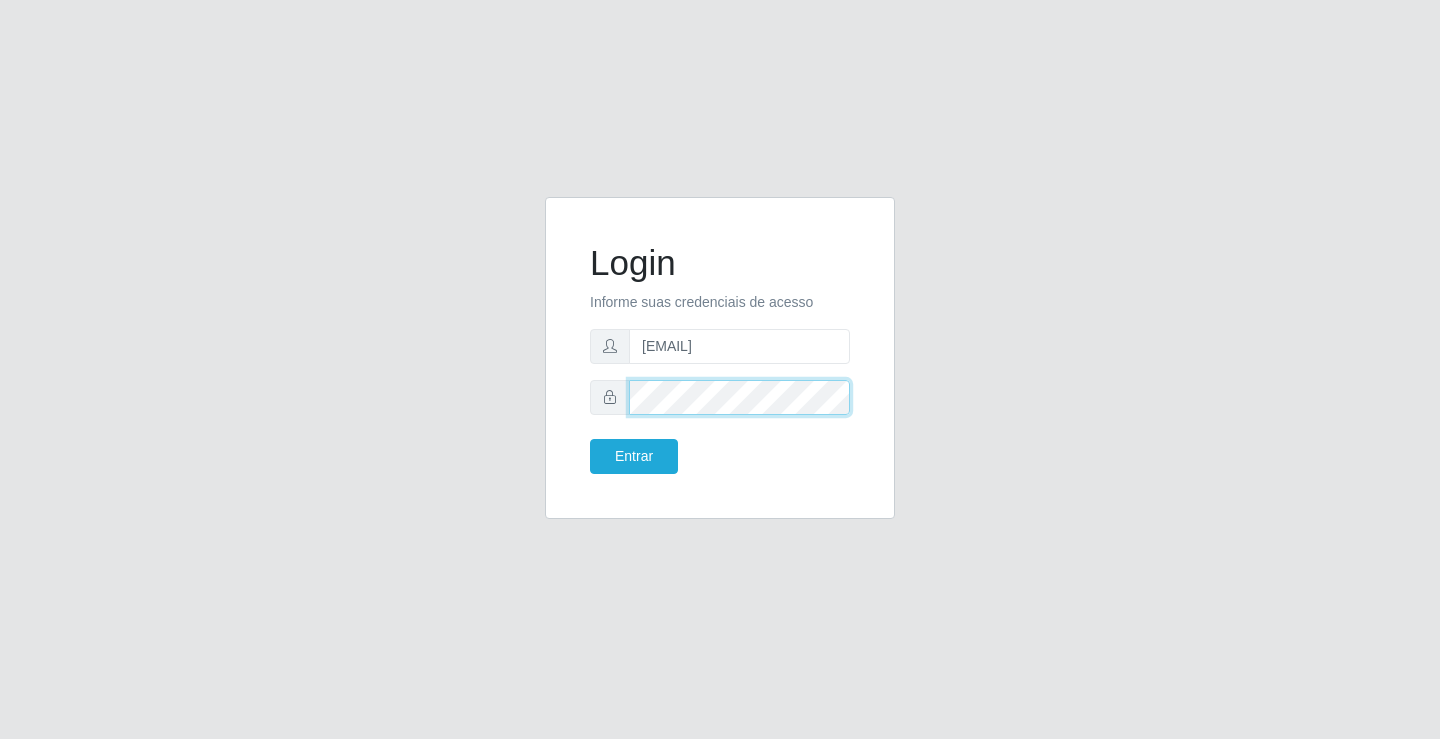 click on "Entrar" at bounding box center (634, 456) 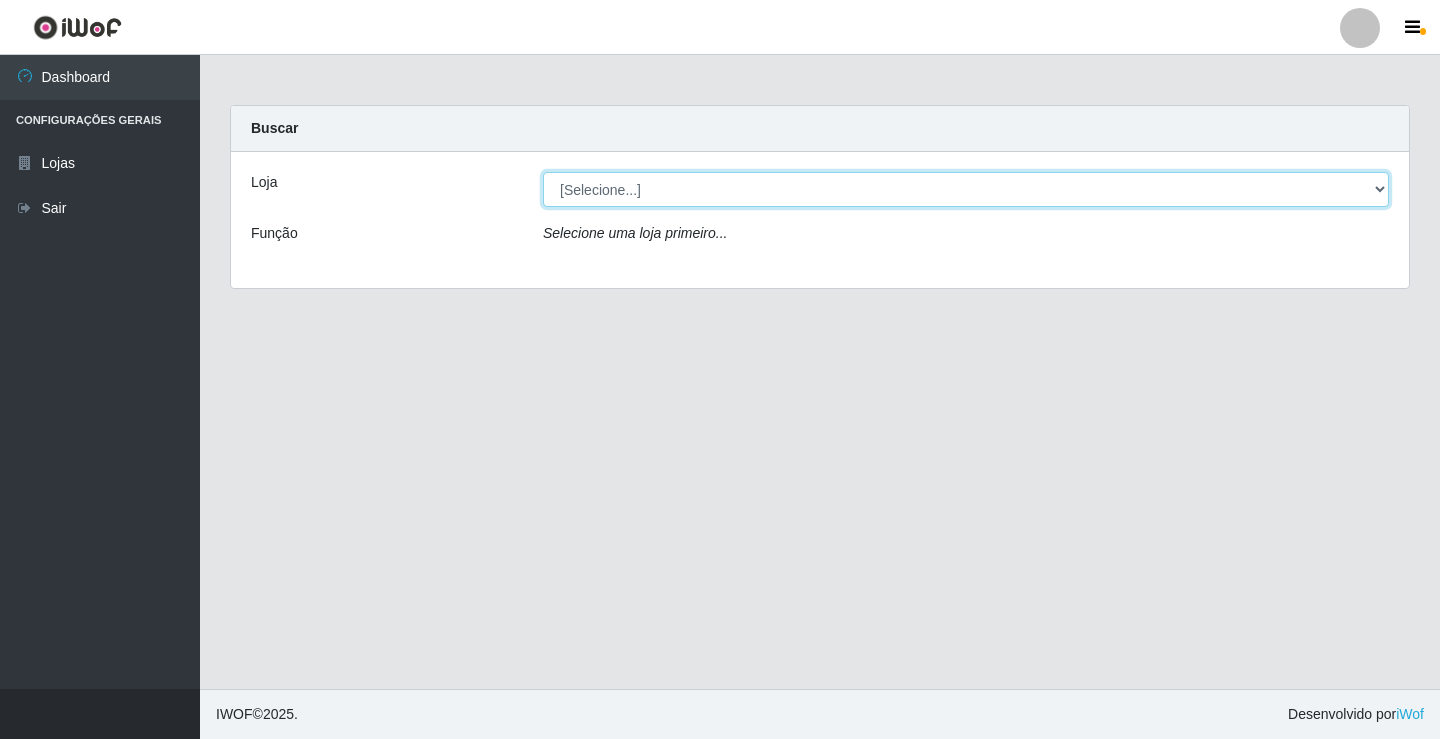 click on "[Selecione...] Ideal - [CITY]" at bounding box center [966, 189] 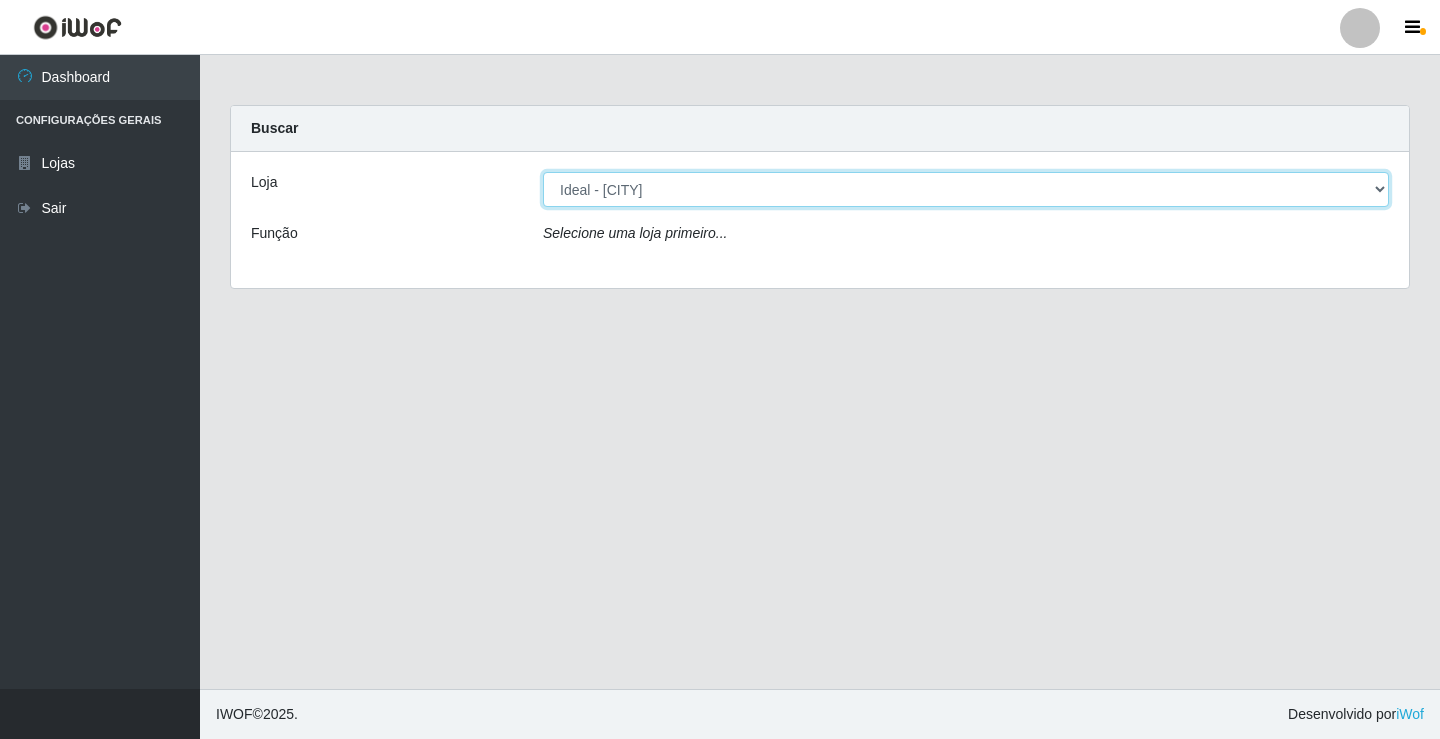 click on "[Selecione...] Ideal - [CITY]" at bounding box center (966, 189) 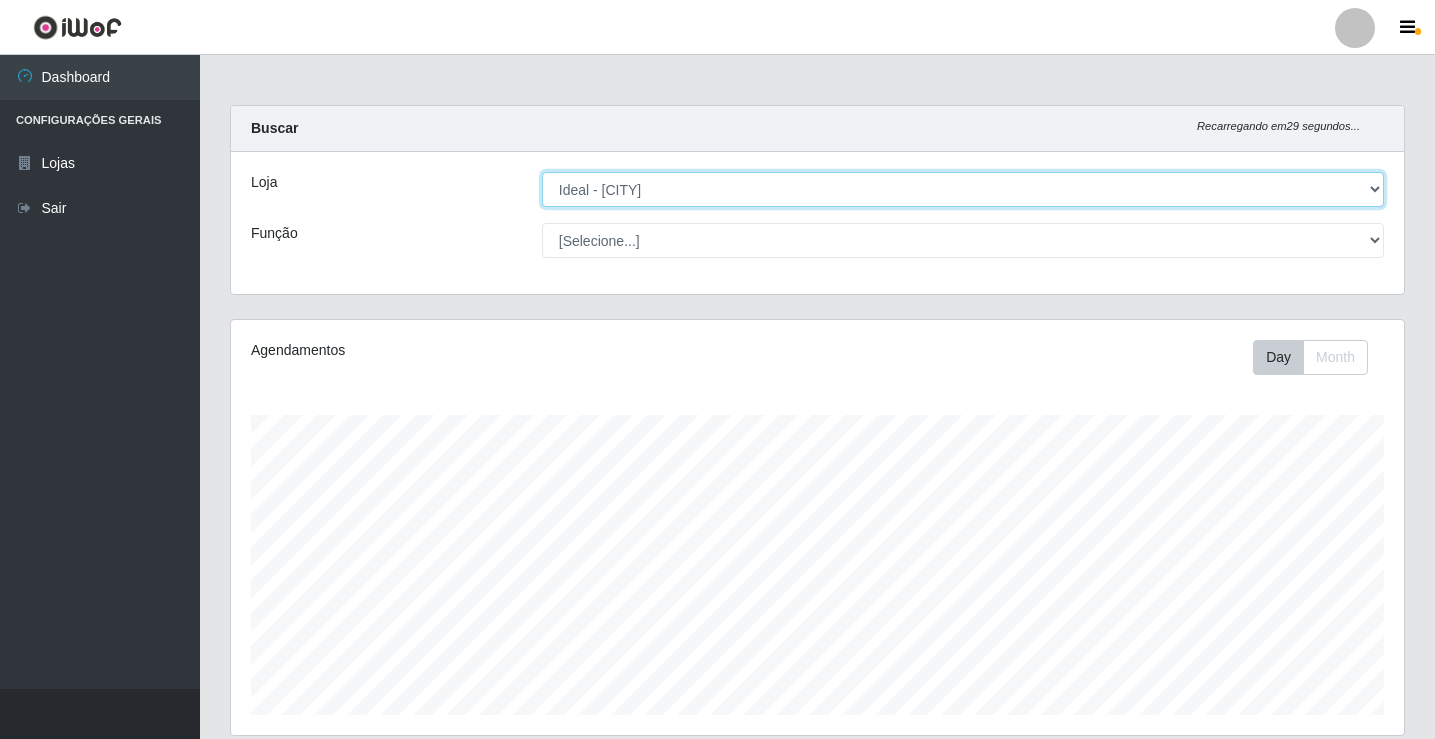 scroll, scrollTop: 999585, scrollLeft: 998827, axis: both 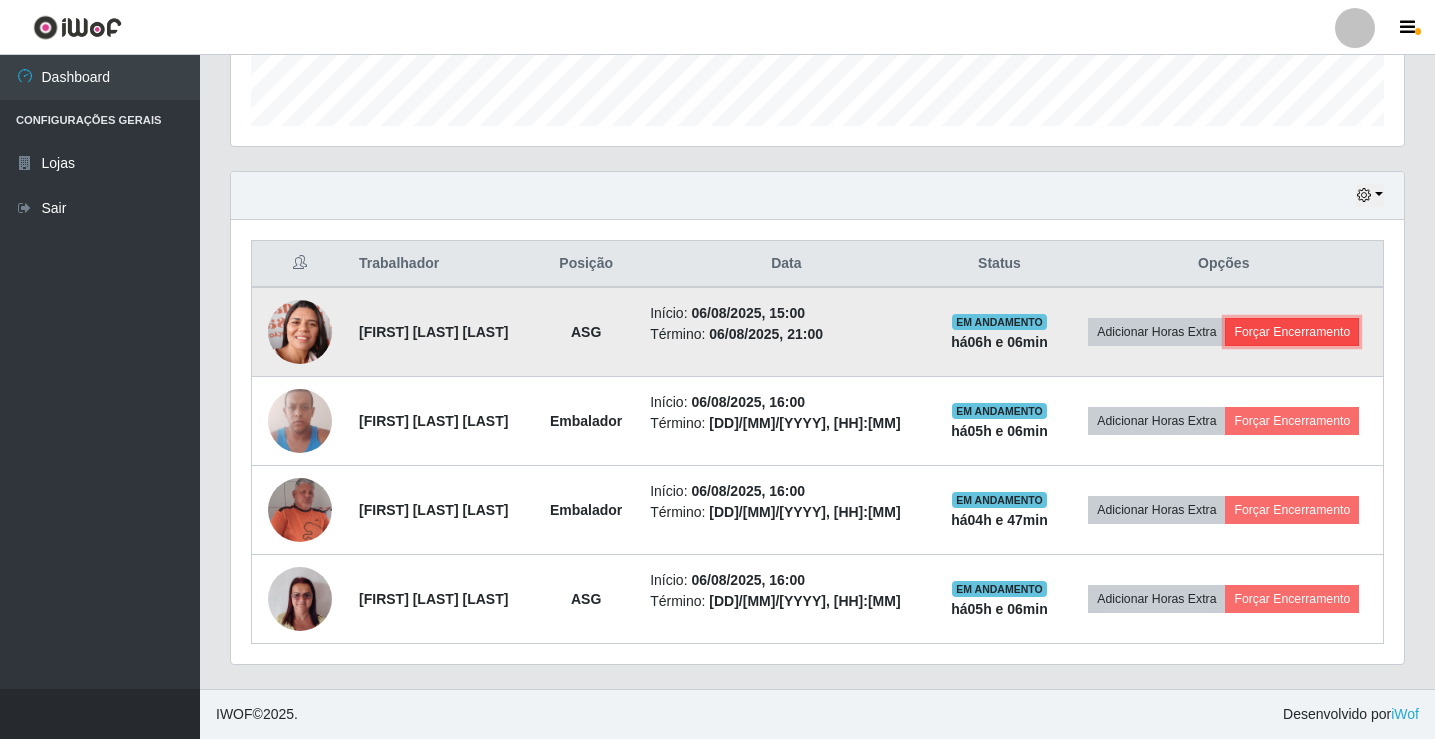 click on "Forçar Encerramento" at bounding box center [1292, 332] 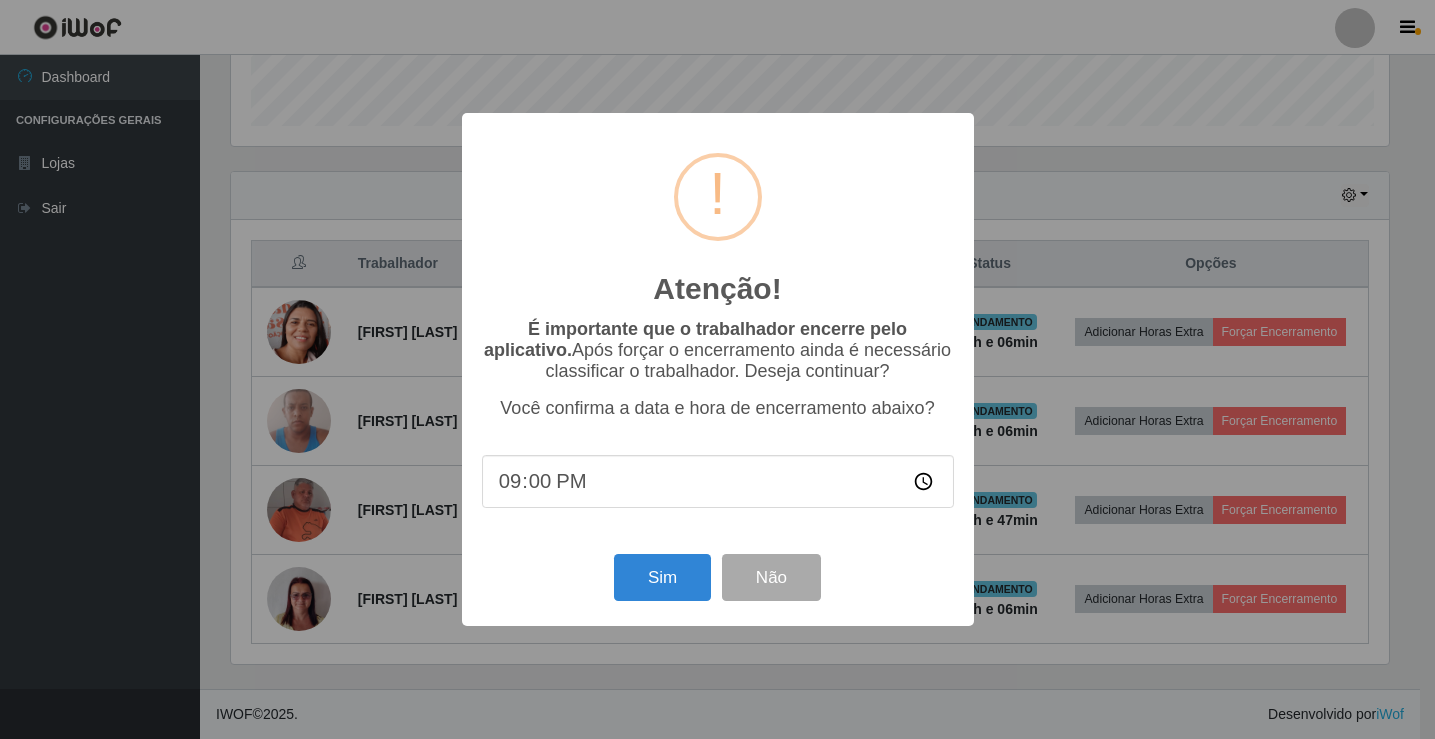 scroll, scrollTop: 999585, scrollLeft: 998837, axis: both 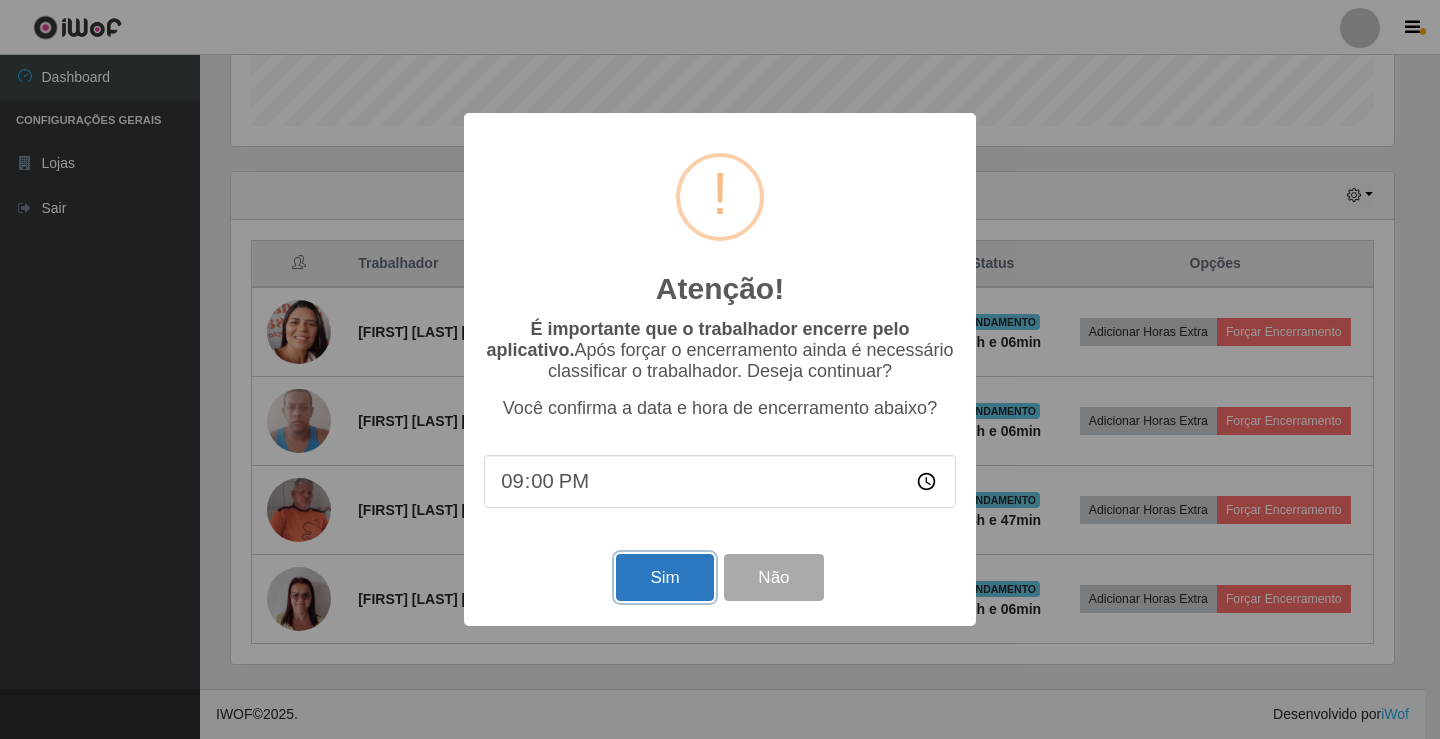 click on "Sim" at bounding box center [664, 577] 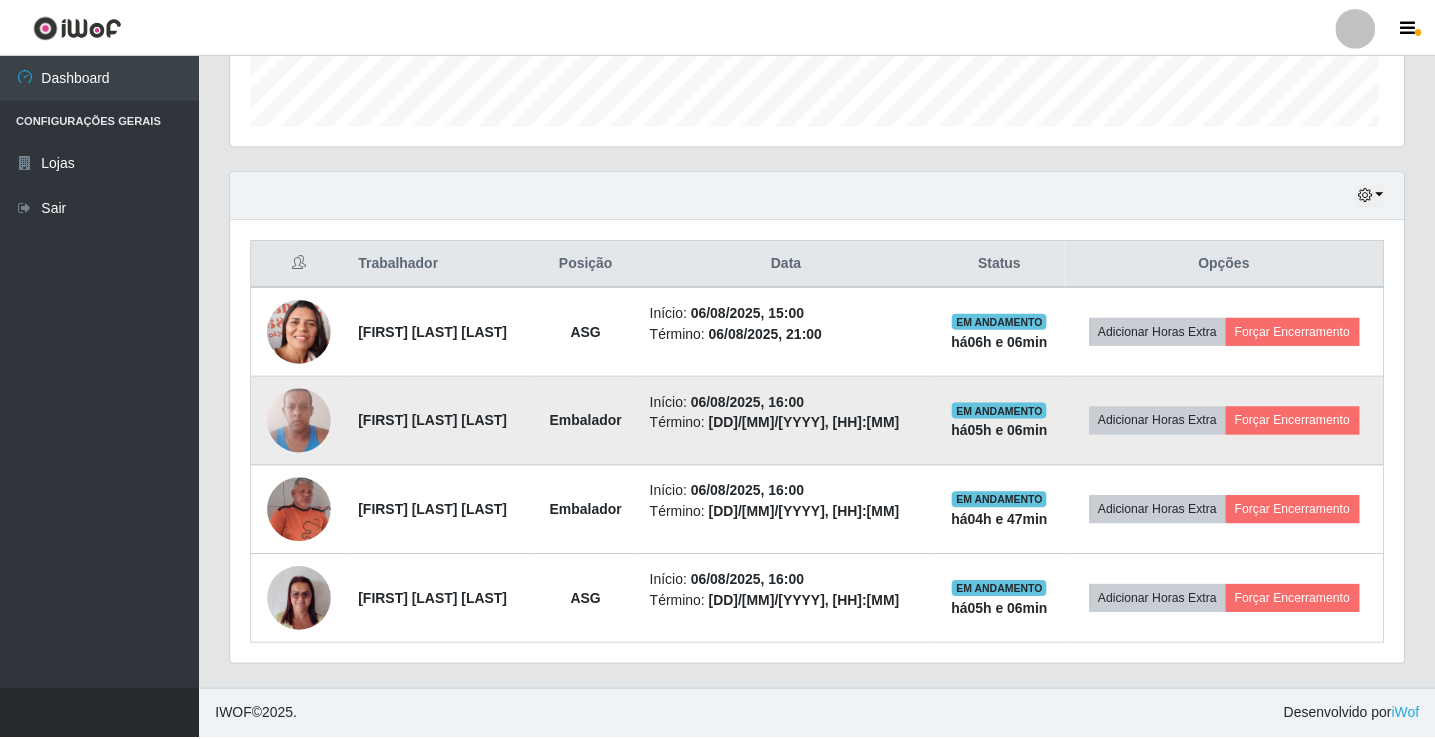 scroll, scrollTop: 999585, scrollLeft: 998827, axis: both 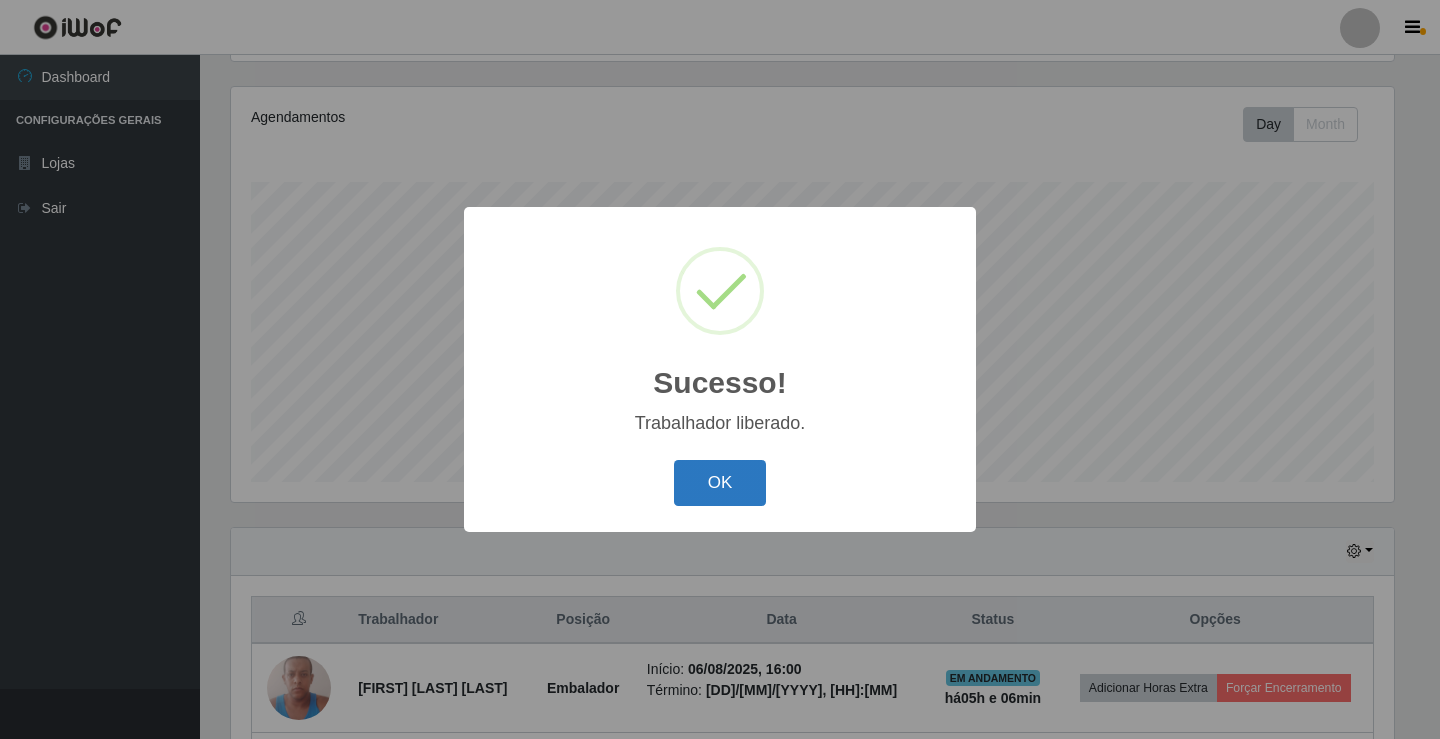 click on "OK" at bounding box center (720, 483) 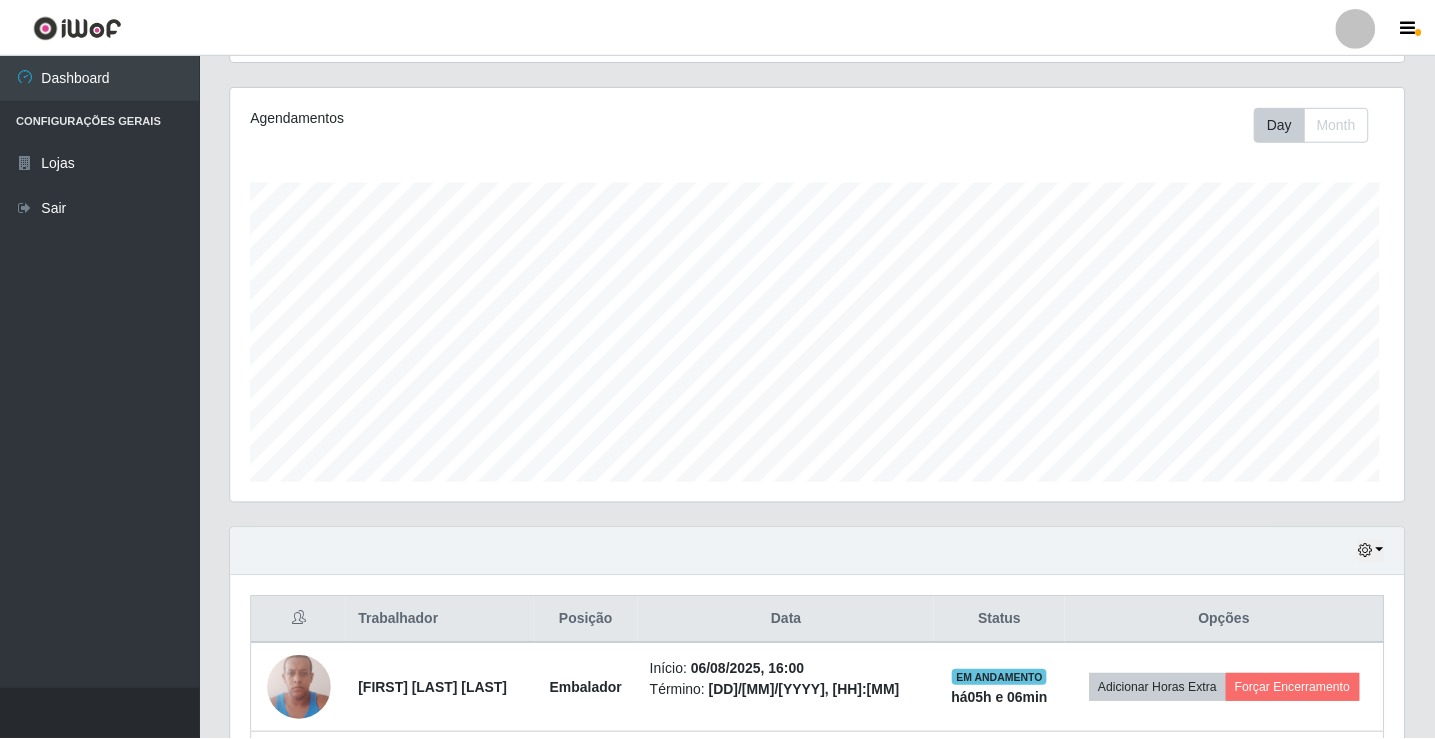 scroll, scrollTop: 999585, scrollLeft: 998827, axis: both 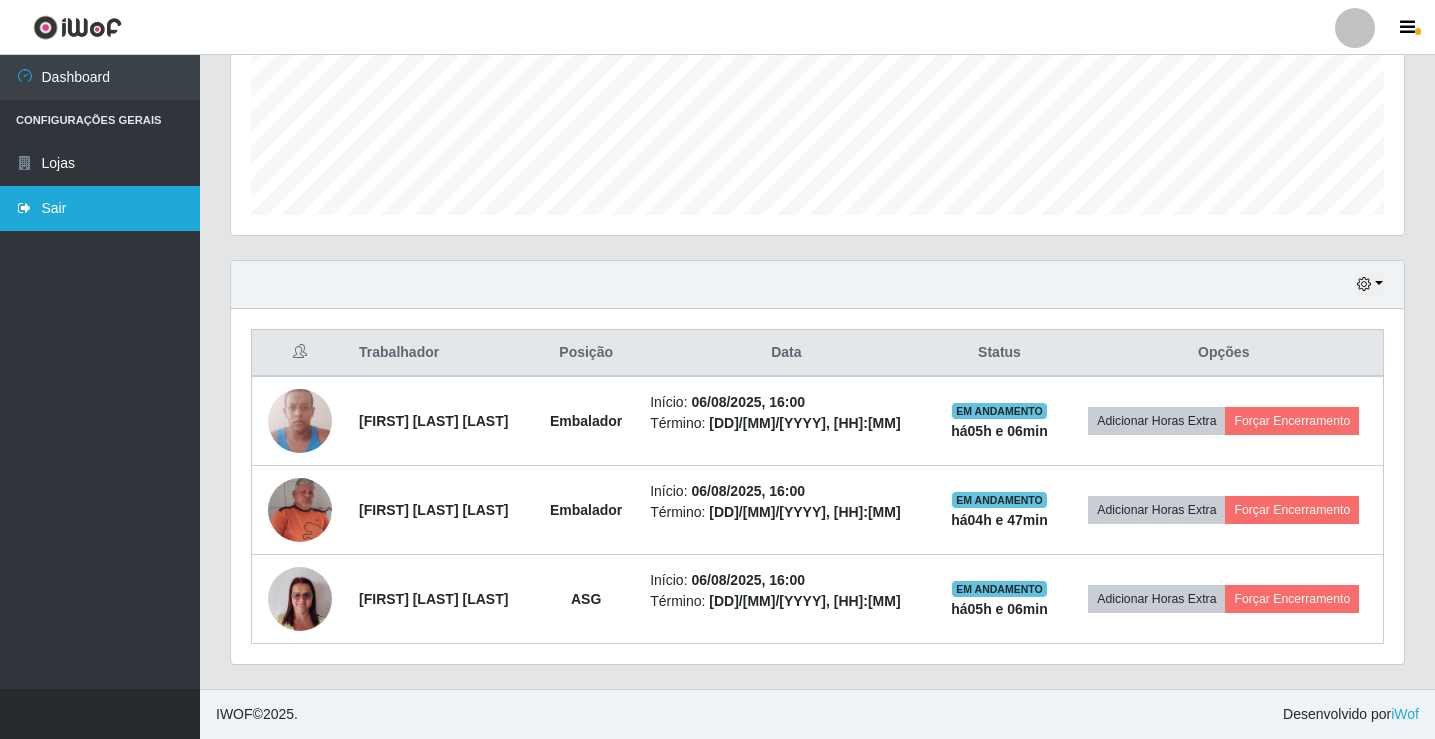 click on "Sair" at bounding box center [100, 208] 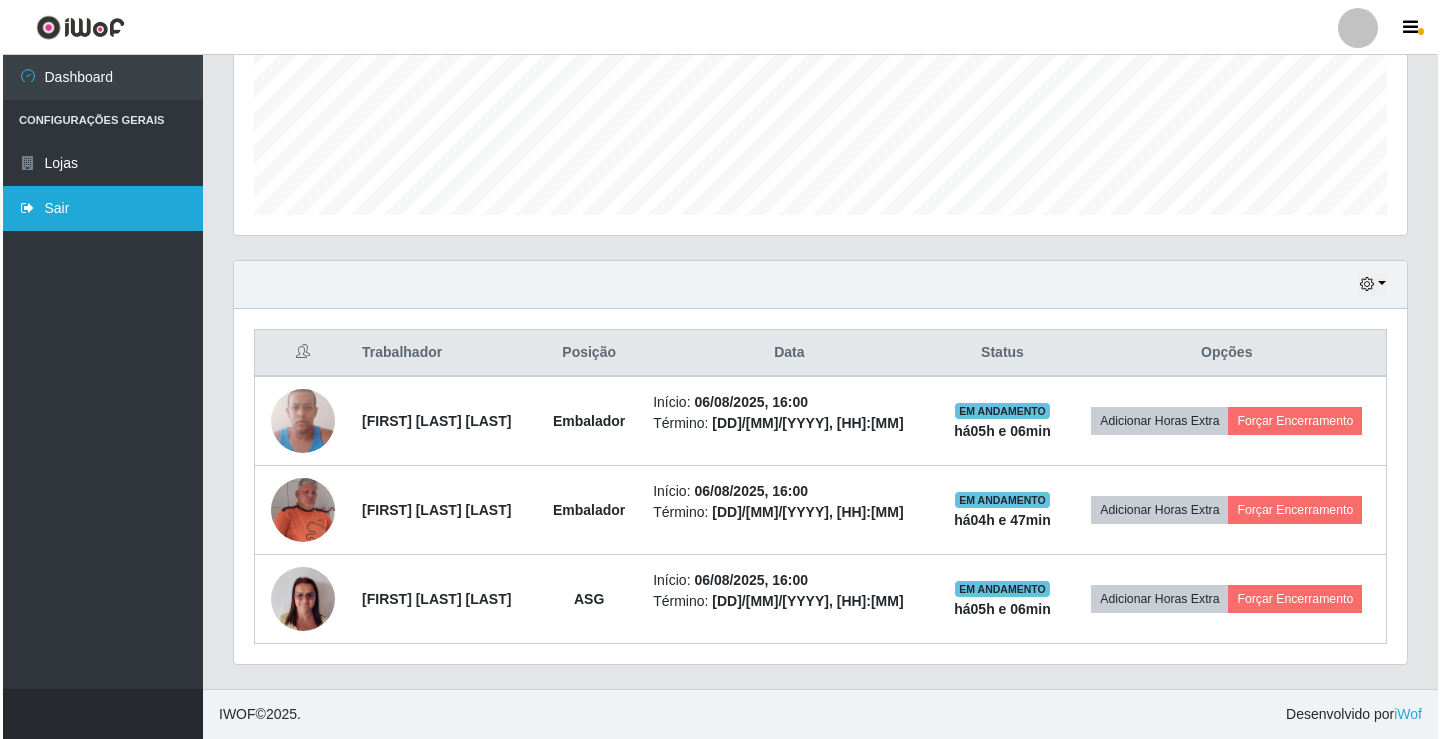 scroll, scrollTop: 0, scrollLeft: 0, axis: both 